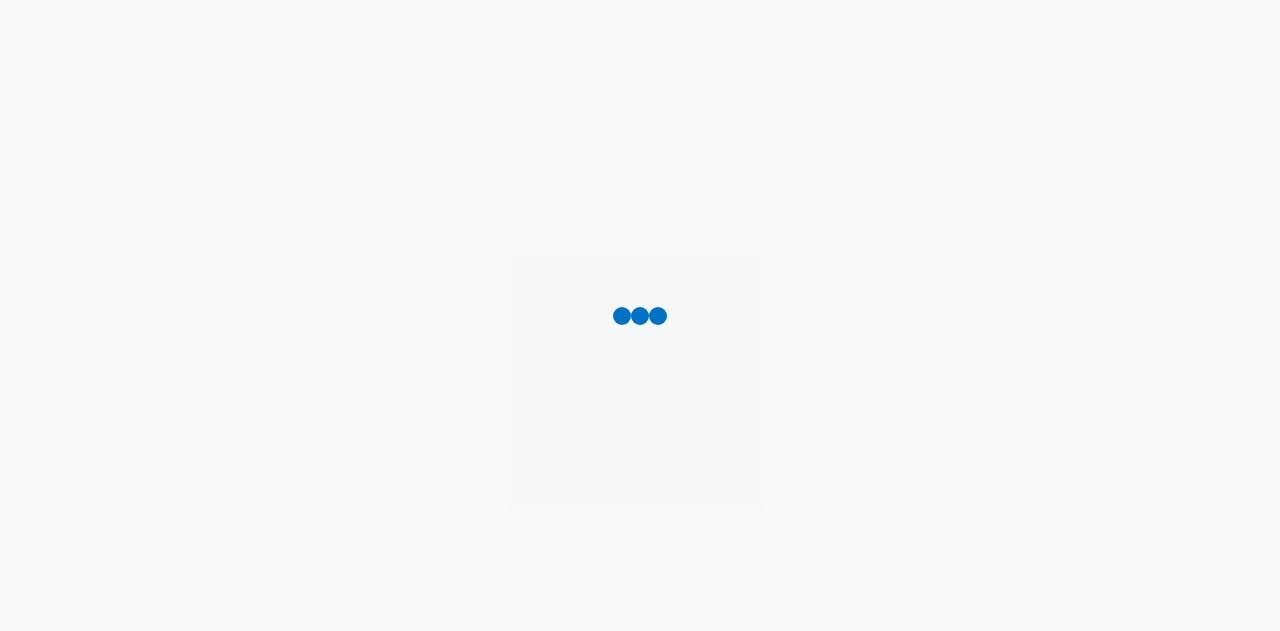 scroll, scrollTop: 0, scrollLeft: 0, axis: both 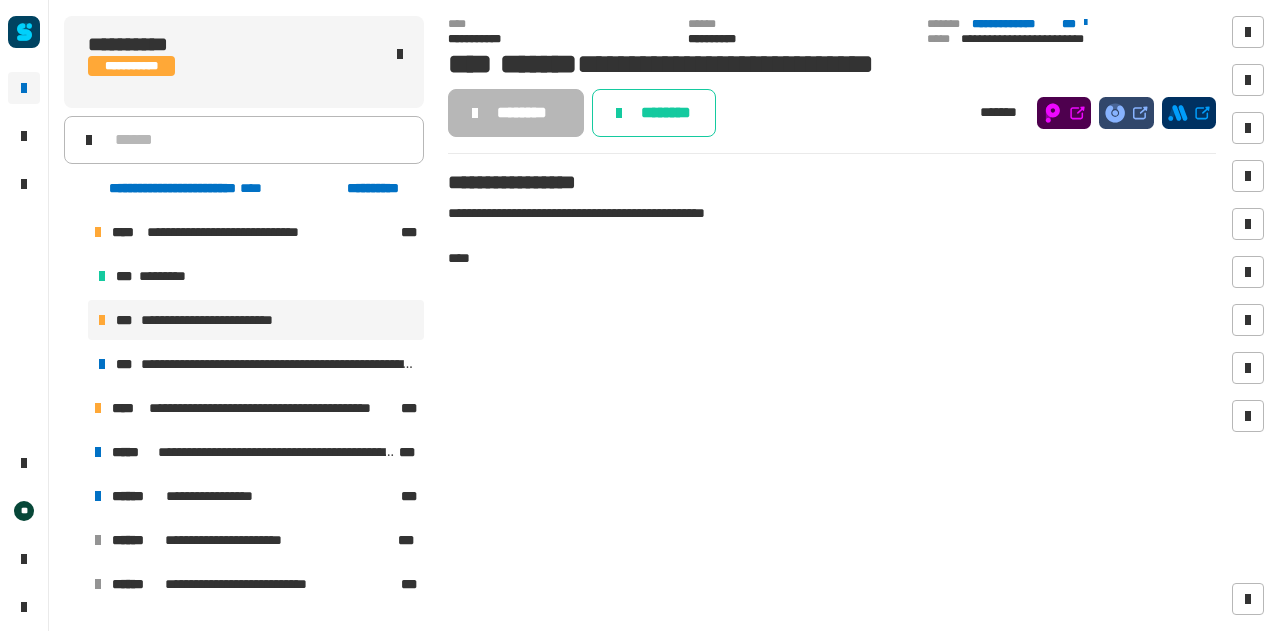 click at bounding box center (74, 232) 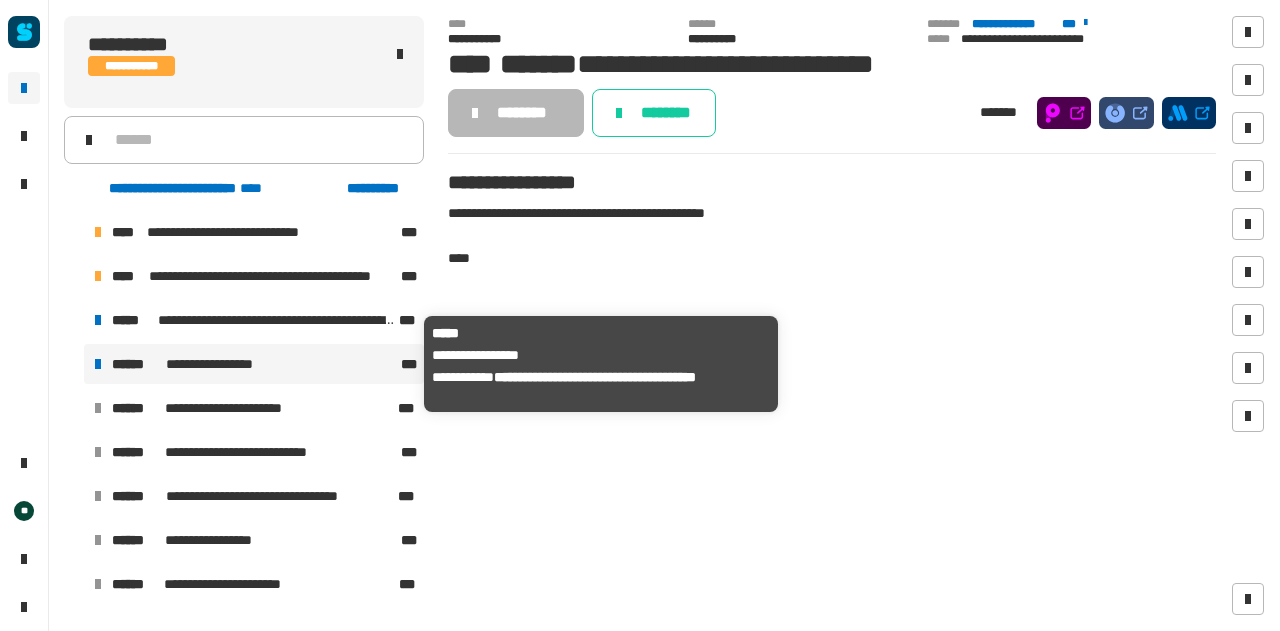 click on "**********" at bounding box center [219, 364] 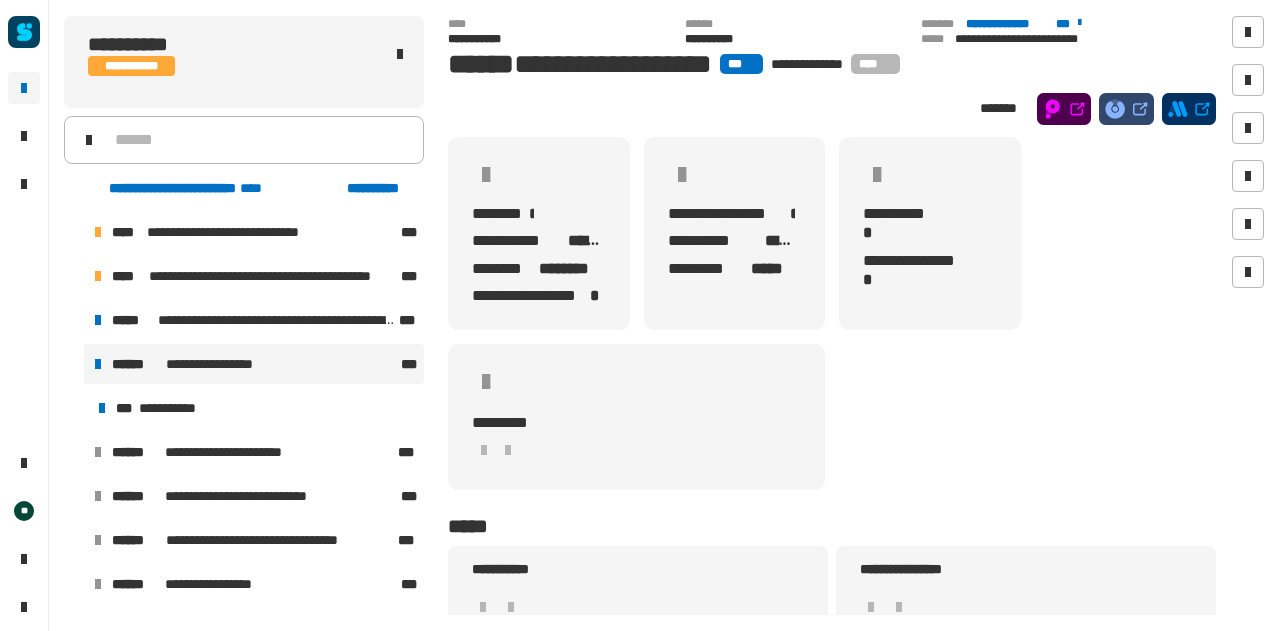 click on "**********" 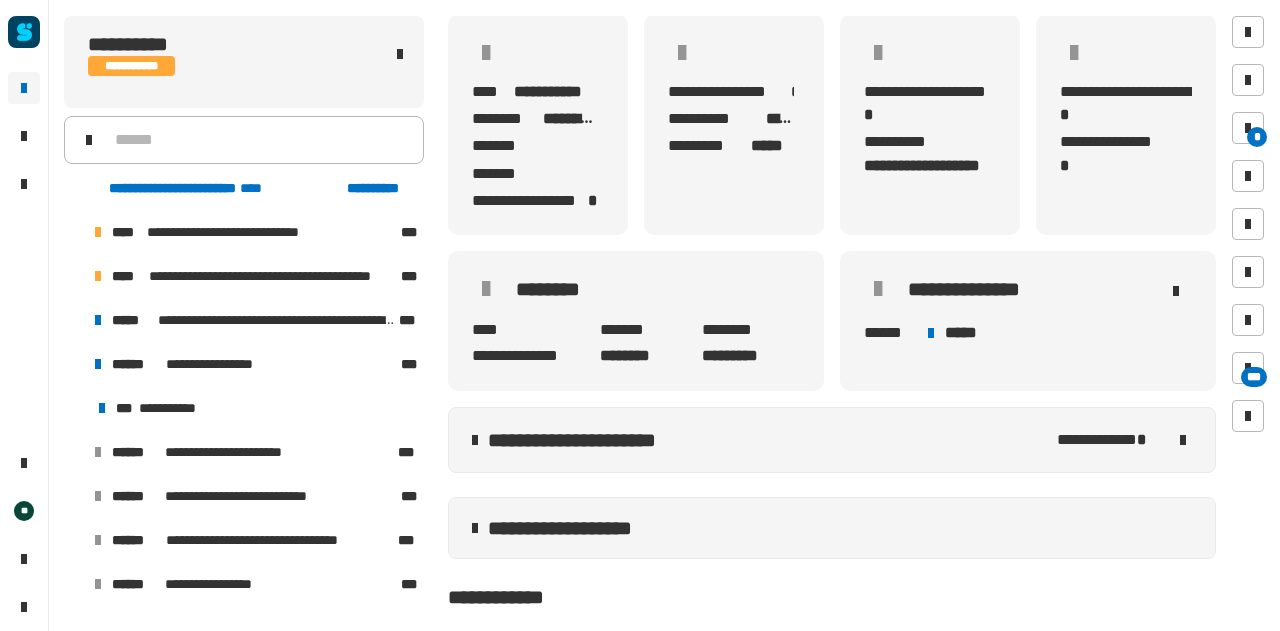 scroll, scrollTop: 307, scrollLeft: 0, axis: vertical 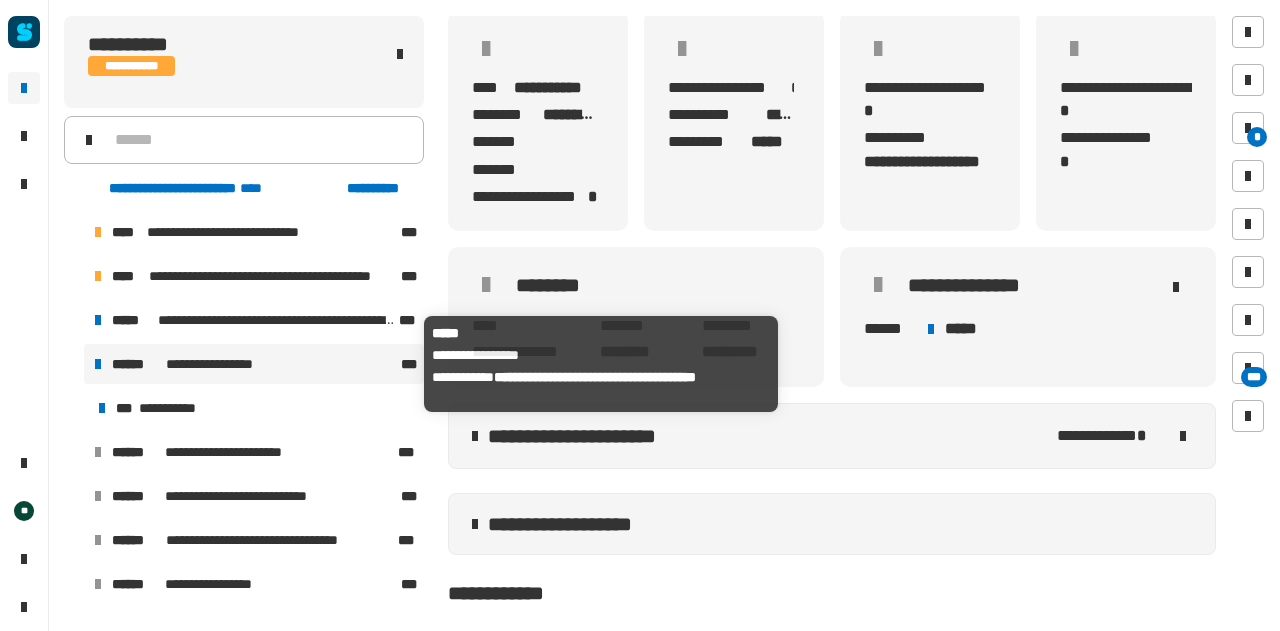 click on "**********" at bounding box center [219, 364] 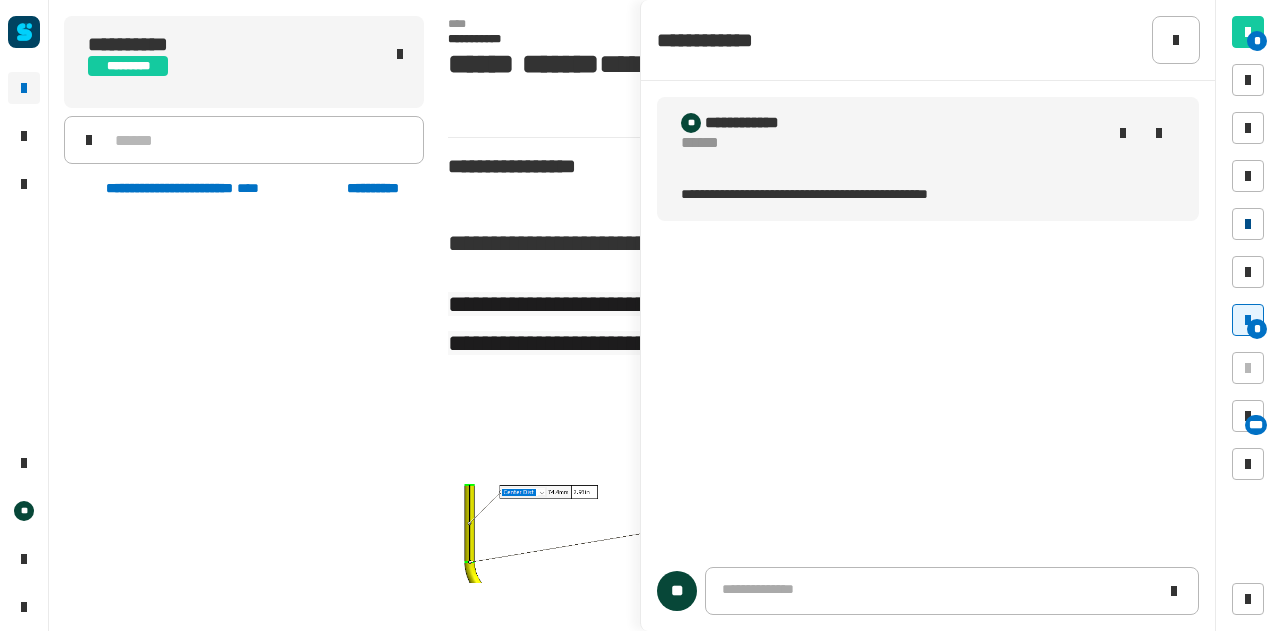 scroll, scrollTop: 0, scrollLeft: 0, axis: both 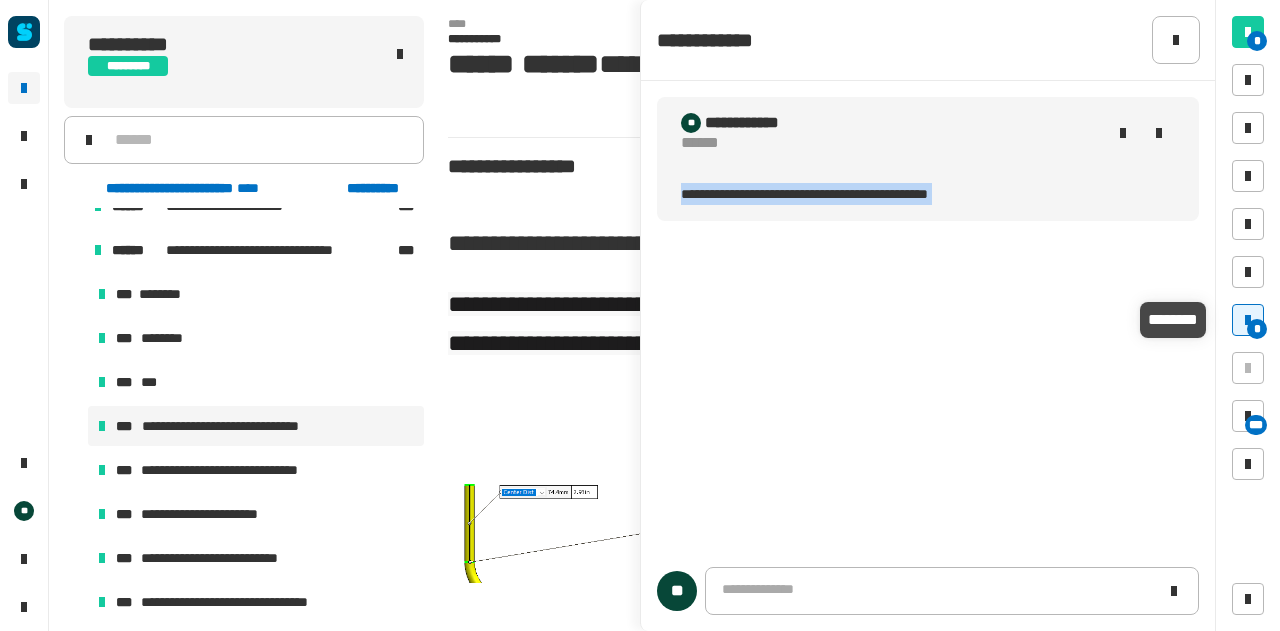 click at bounding box center (1248, 320) 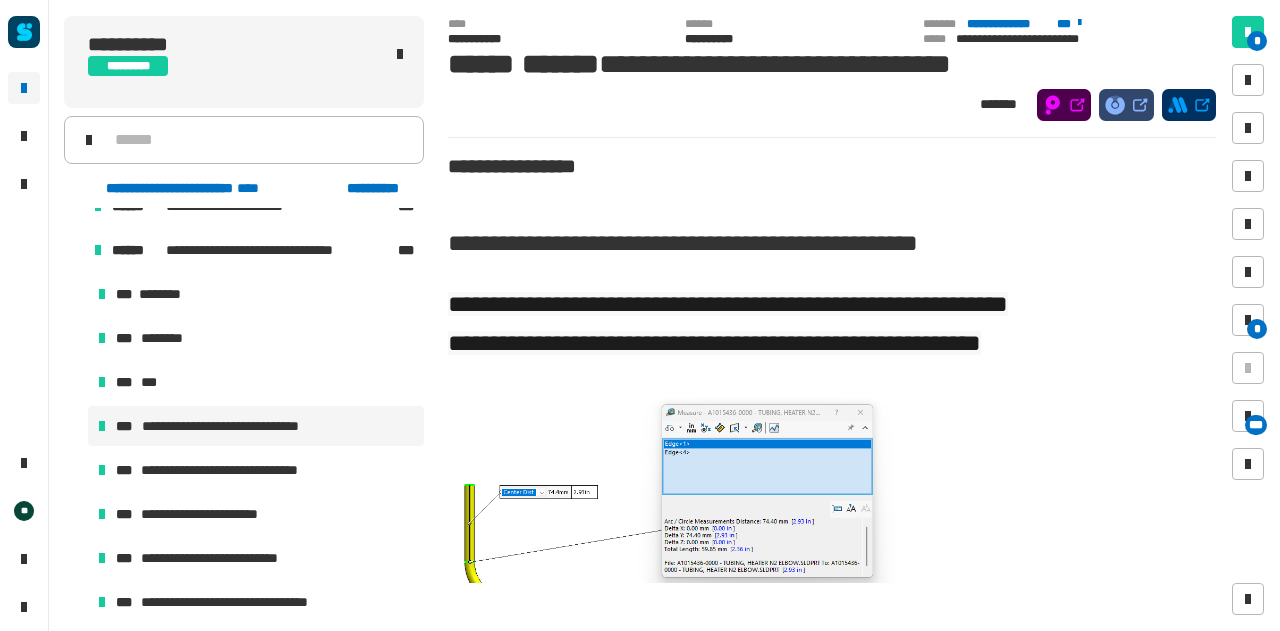 click on "**********" 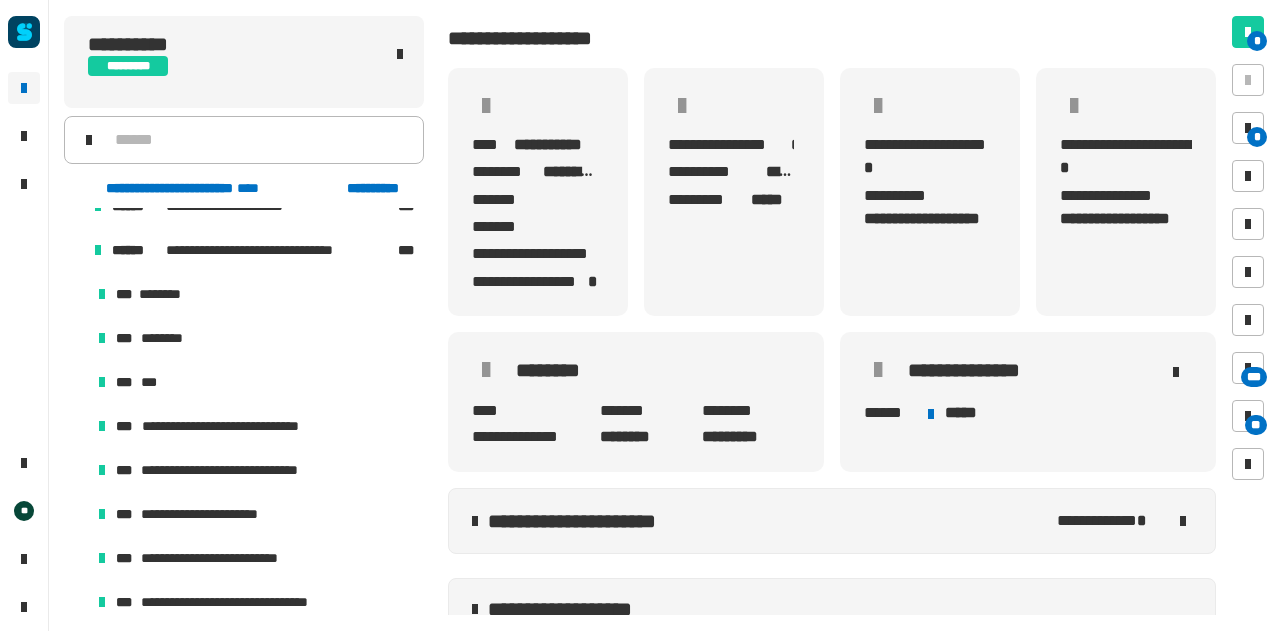 scroll, scrollTop: 0, scrollLeft: 0, axis: both 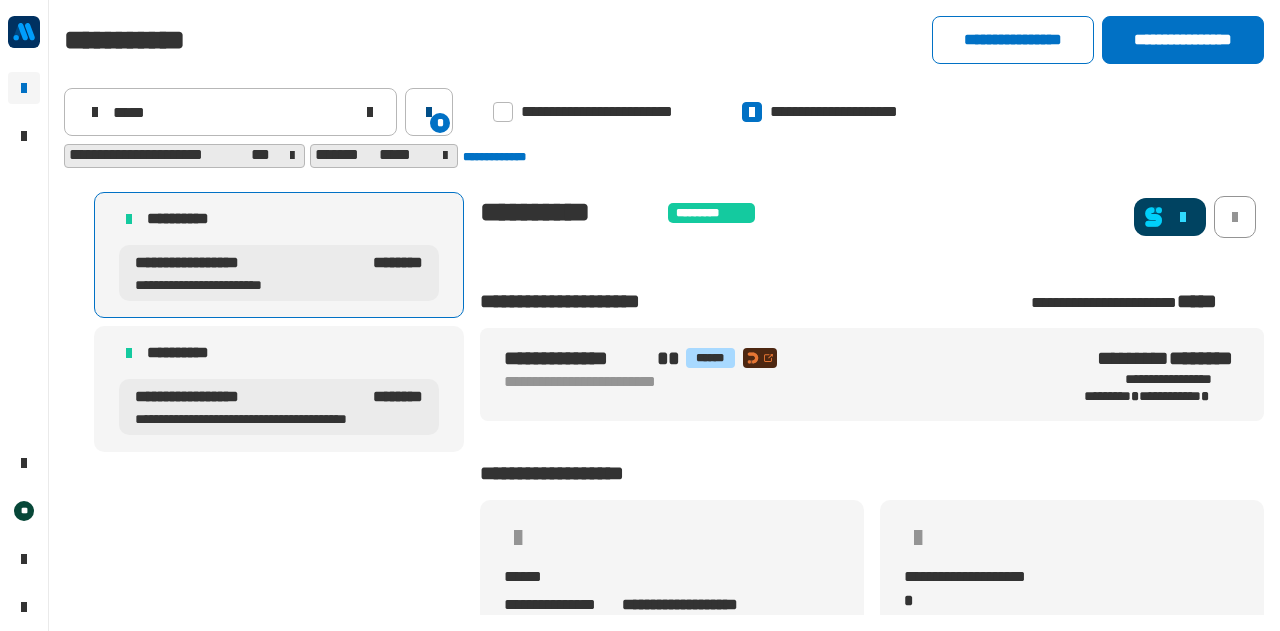 click on "*" 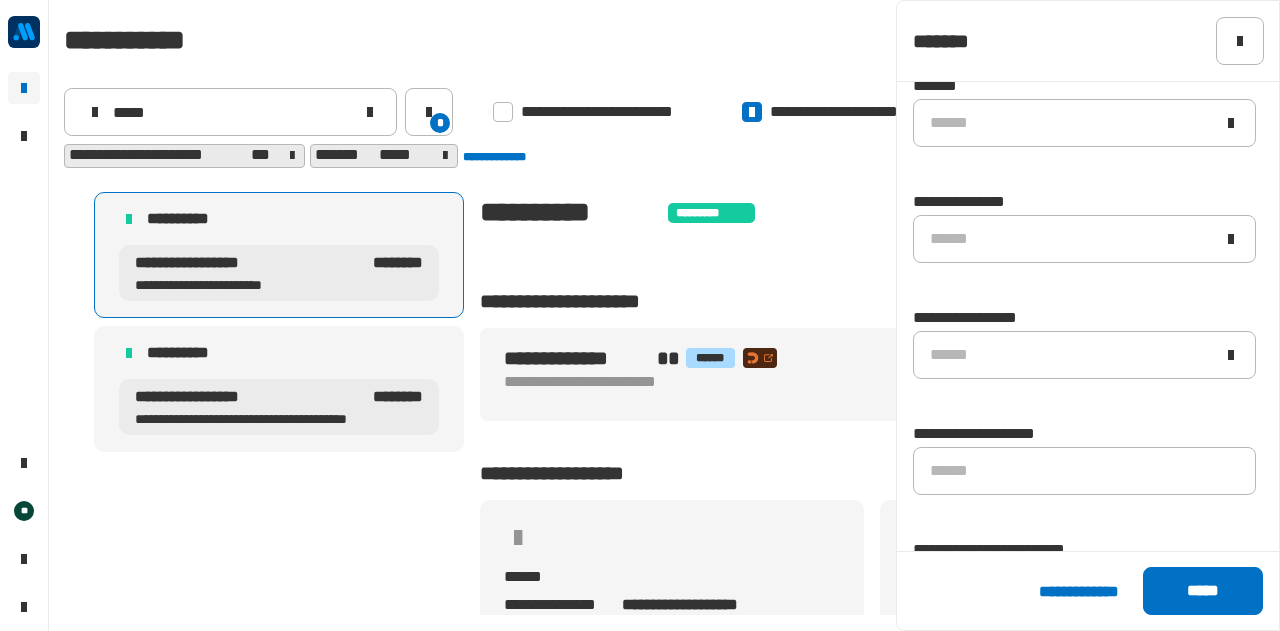 scroll, scrollTop: 1490, scrollLeft: 0, axis: vertical 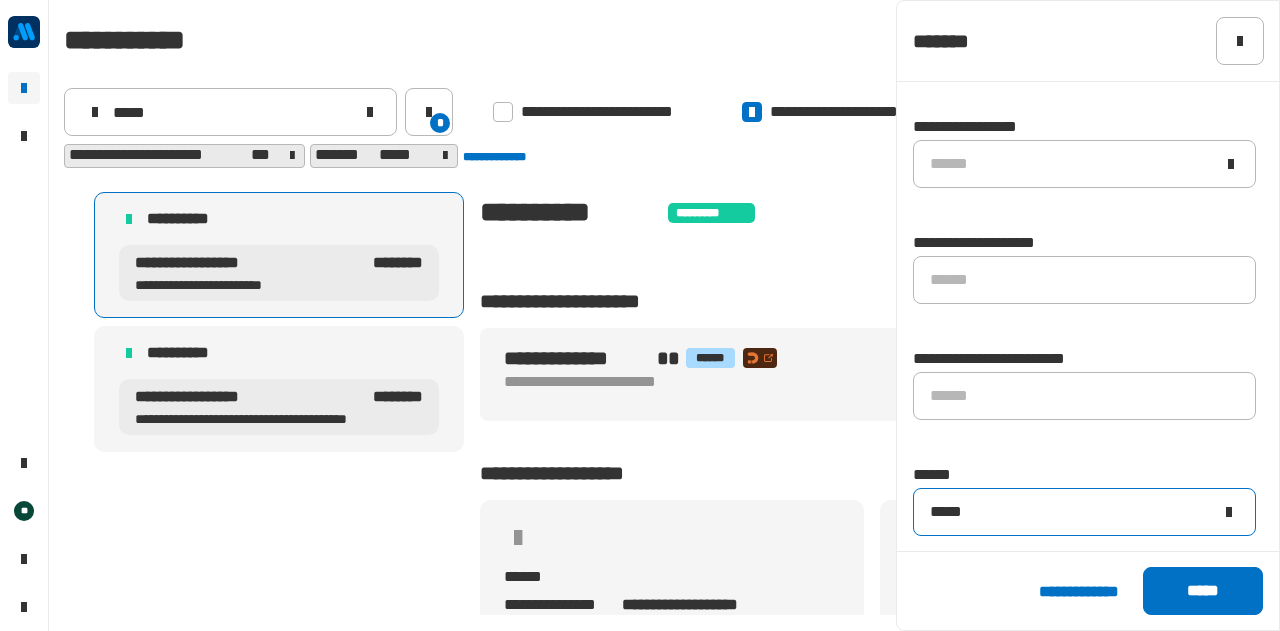 click on "*****" 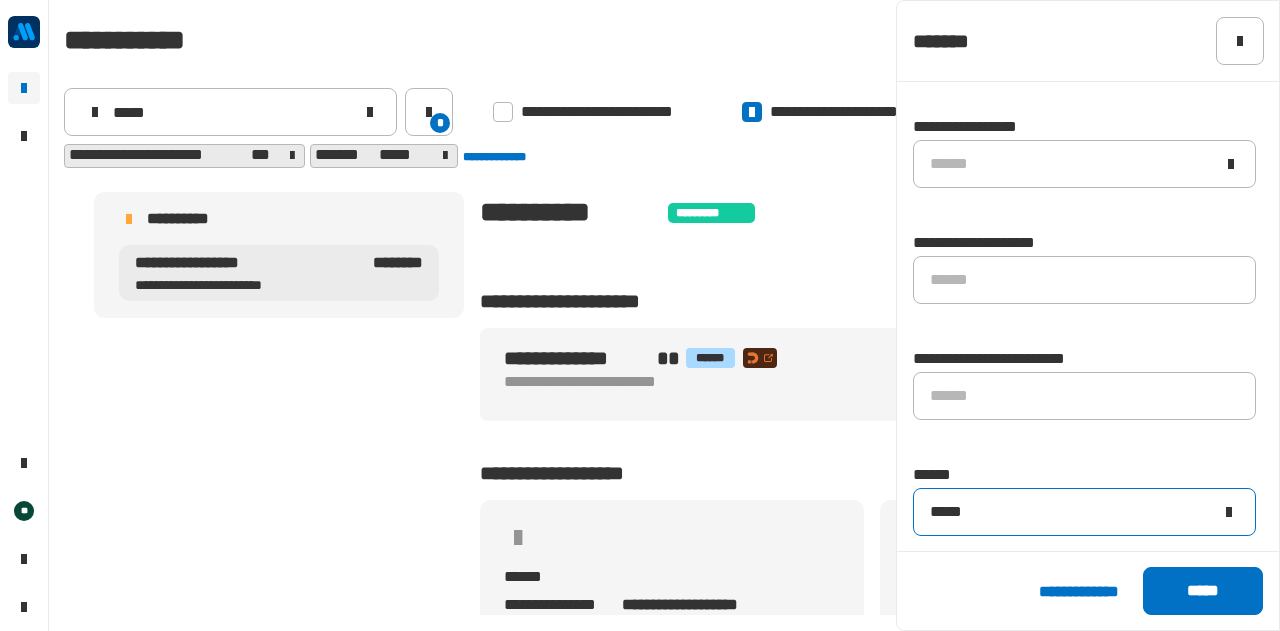 type on "*****" 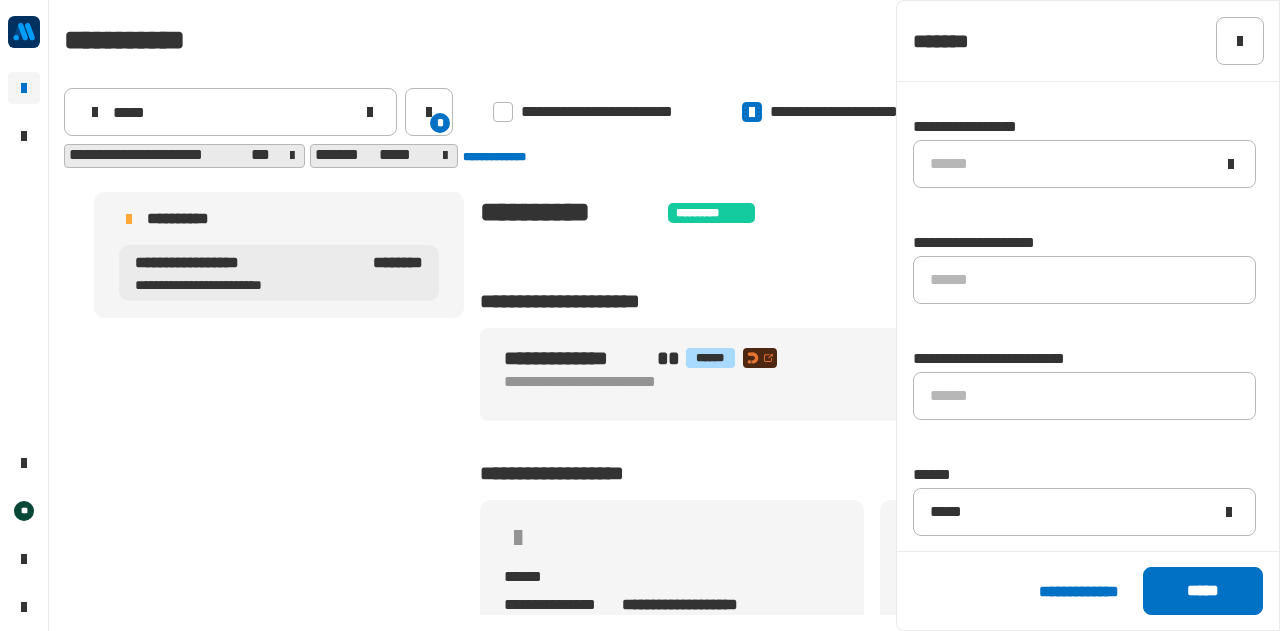 click on "********" at bounding box center [396, 273] 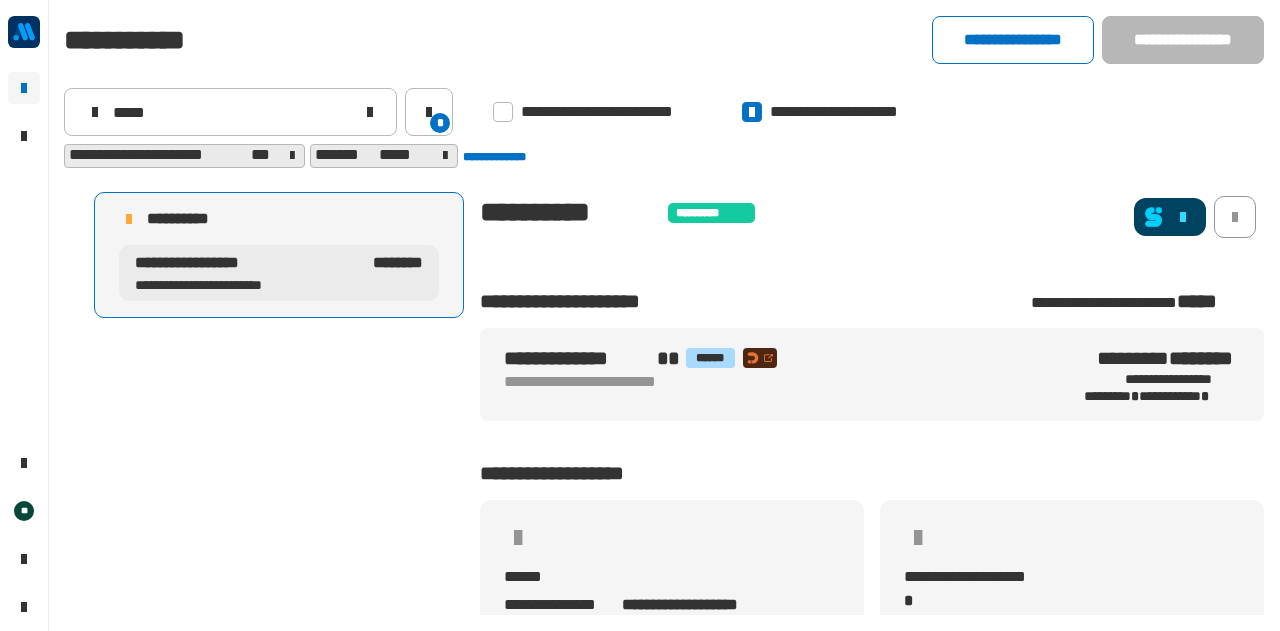 scroll, scrollTop: 1473, scrollLeft: 0, axis: vertical 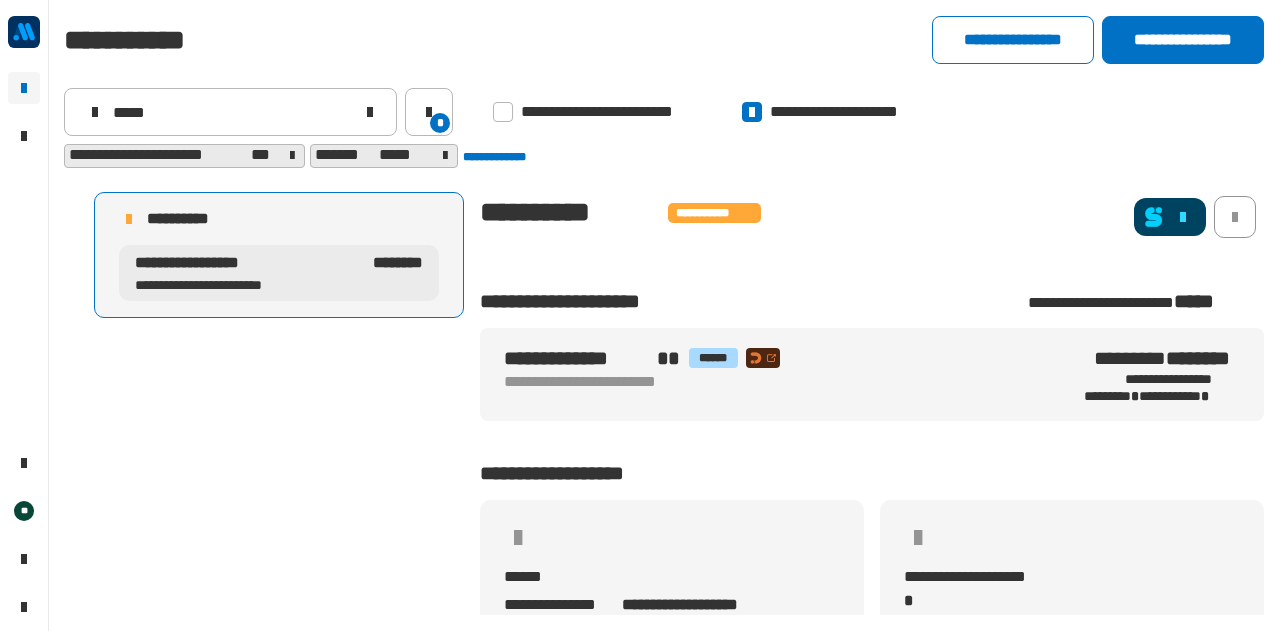 click on "**********" 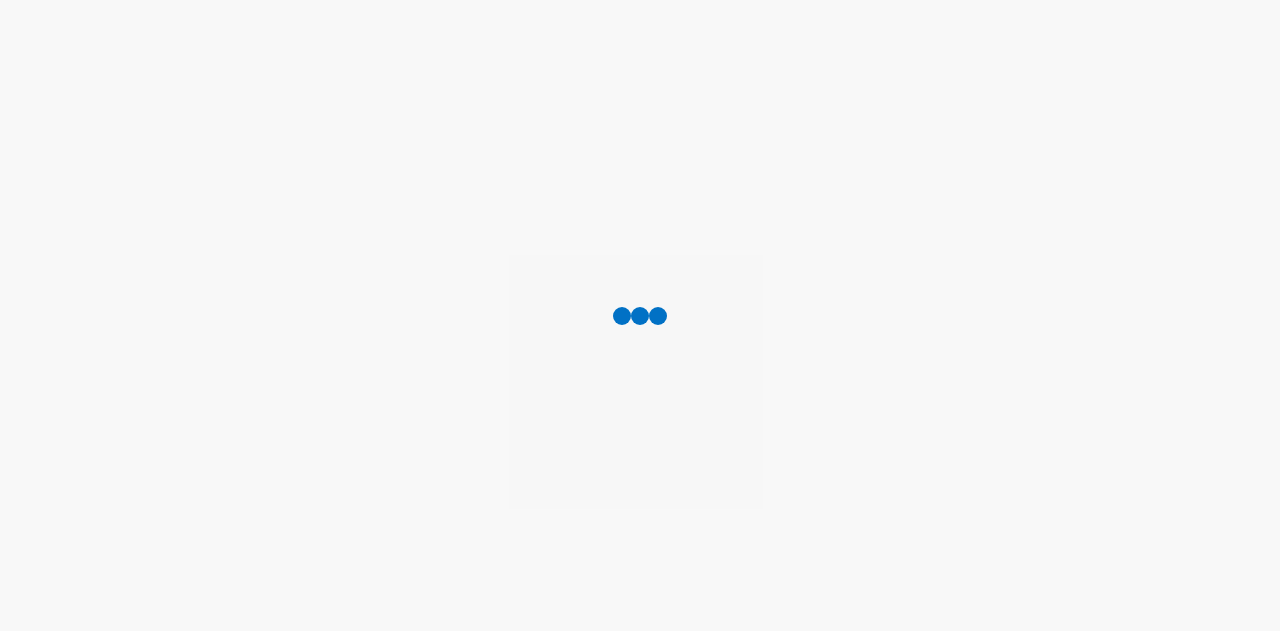 scroll, scrollTop: 0, scrollLeft: 0, axis: both 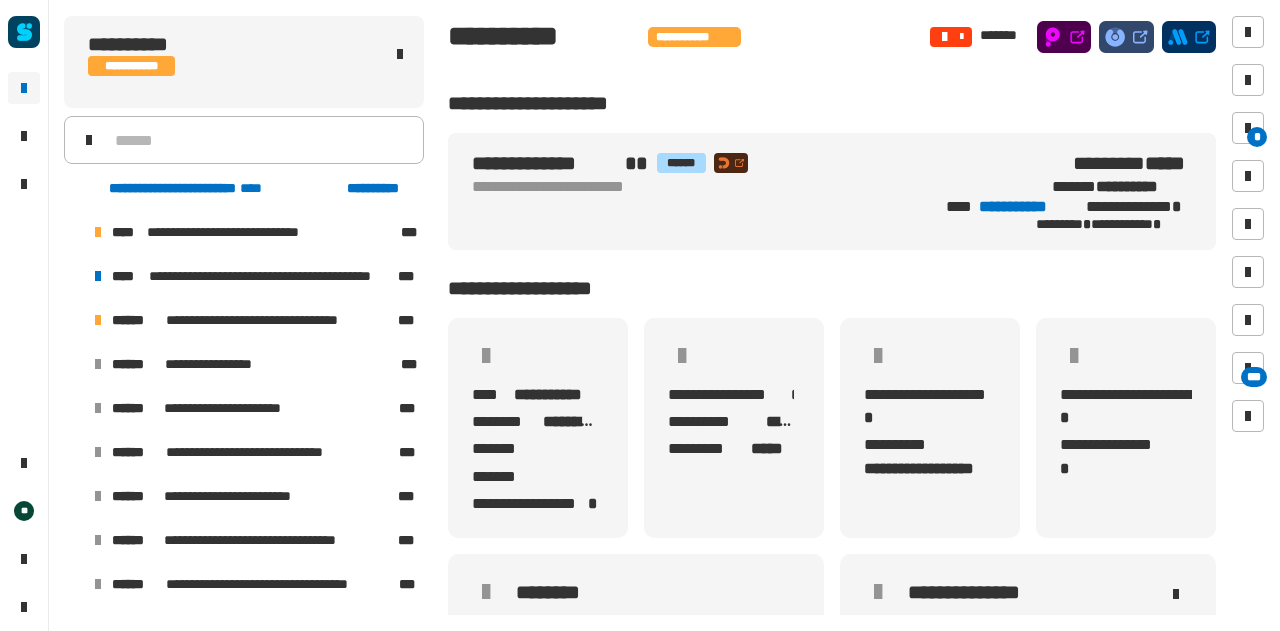 click at bounding box center (74, 364) 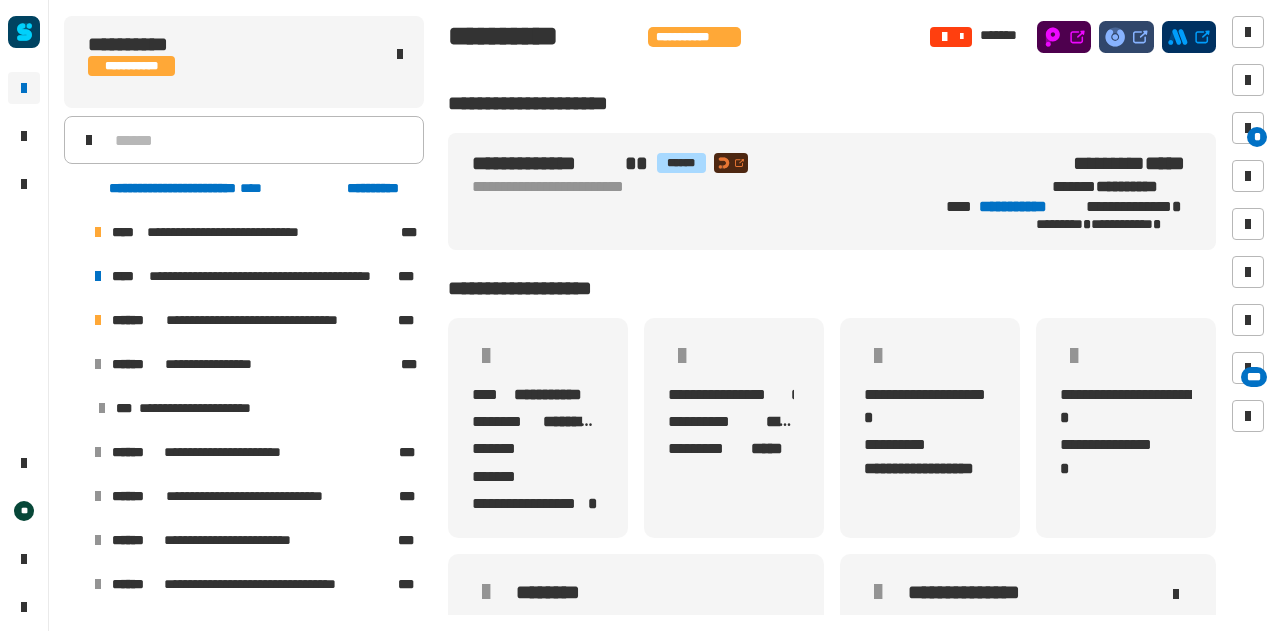click at bounding box center [74, 364] 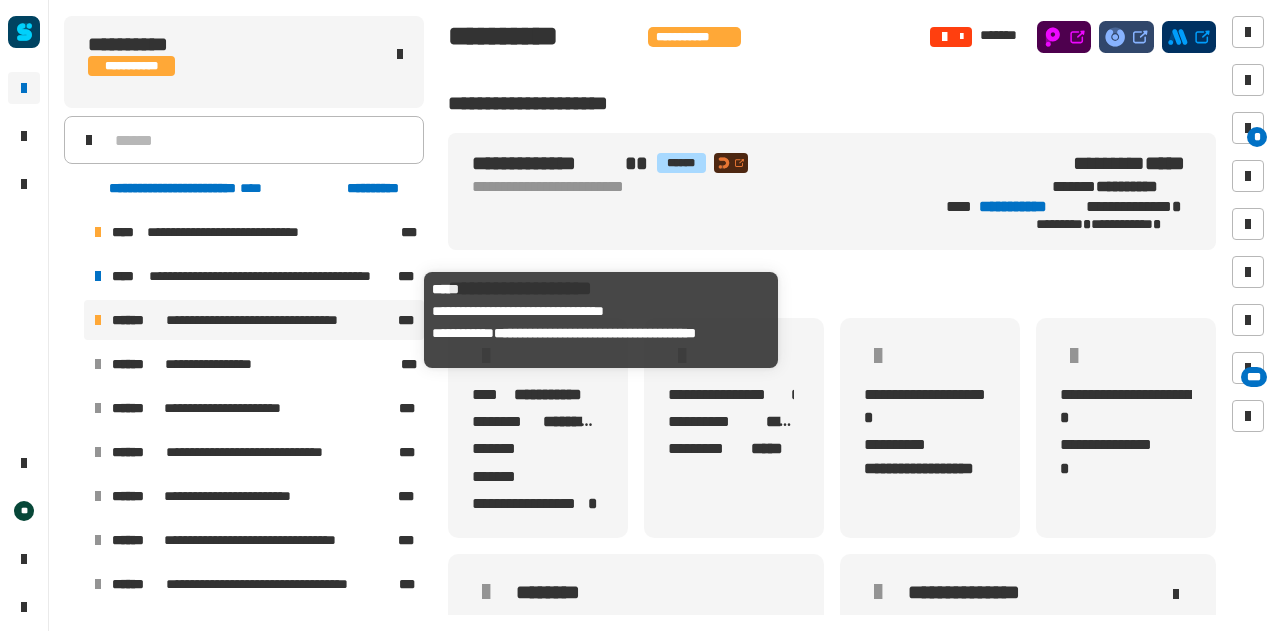 click on "**********" at bounding box center (280, 320) 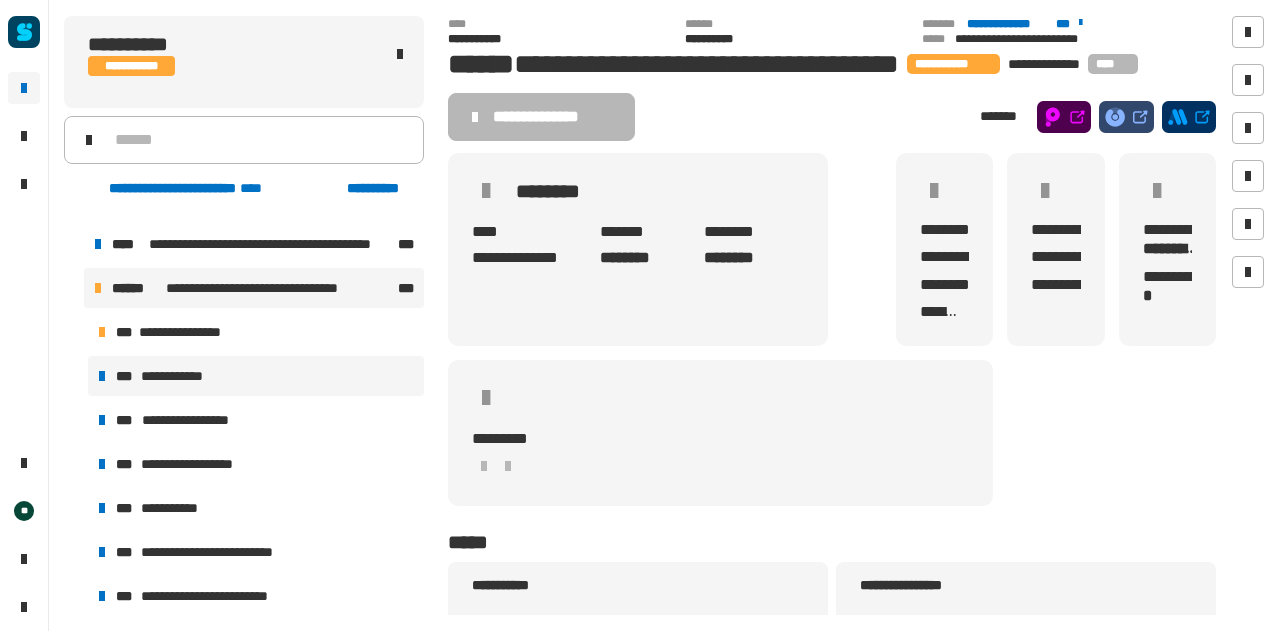 scroll, scrollTop: 0, scrollLeft: 0, axis: both 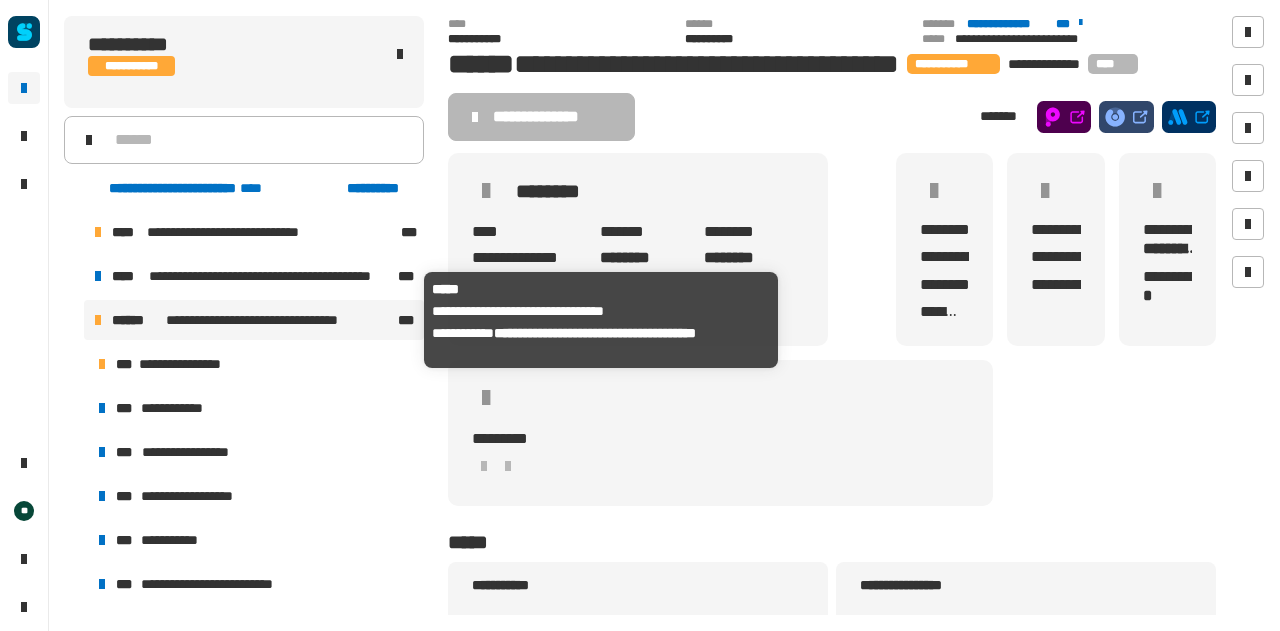 click on "**********" at bounding box center (280, 320) 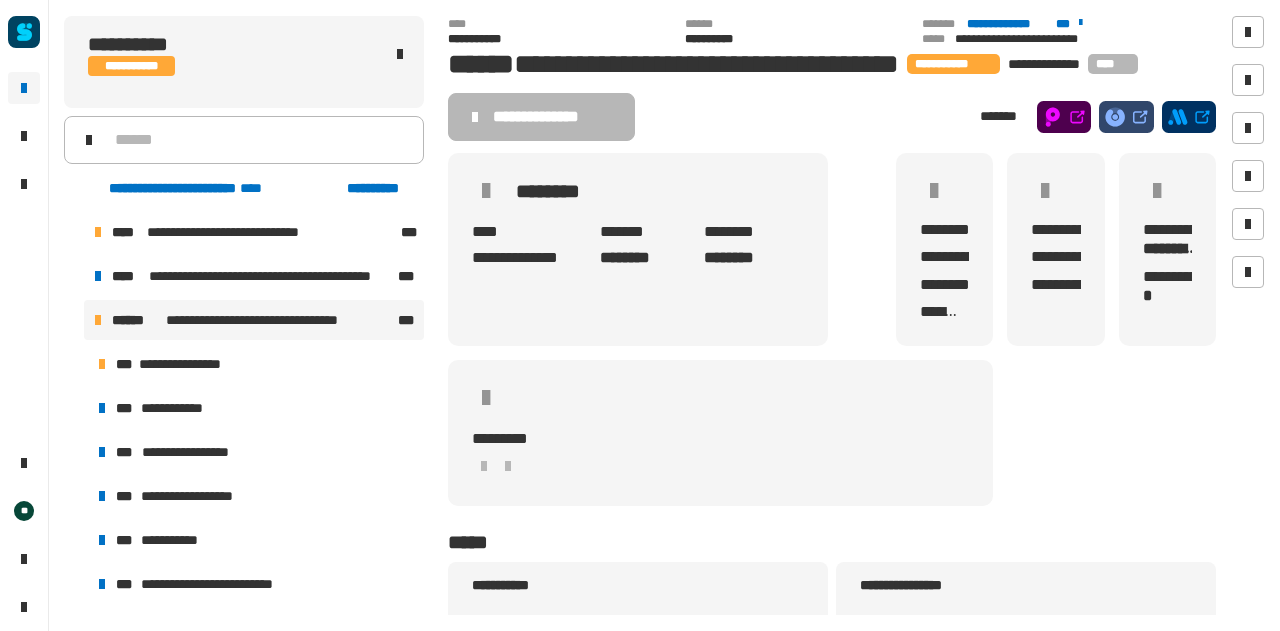 click at bounding box center [74, 320] 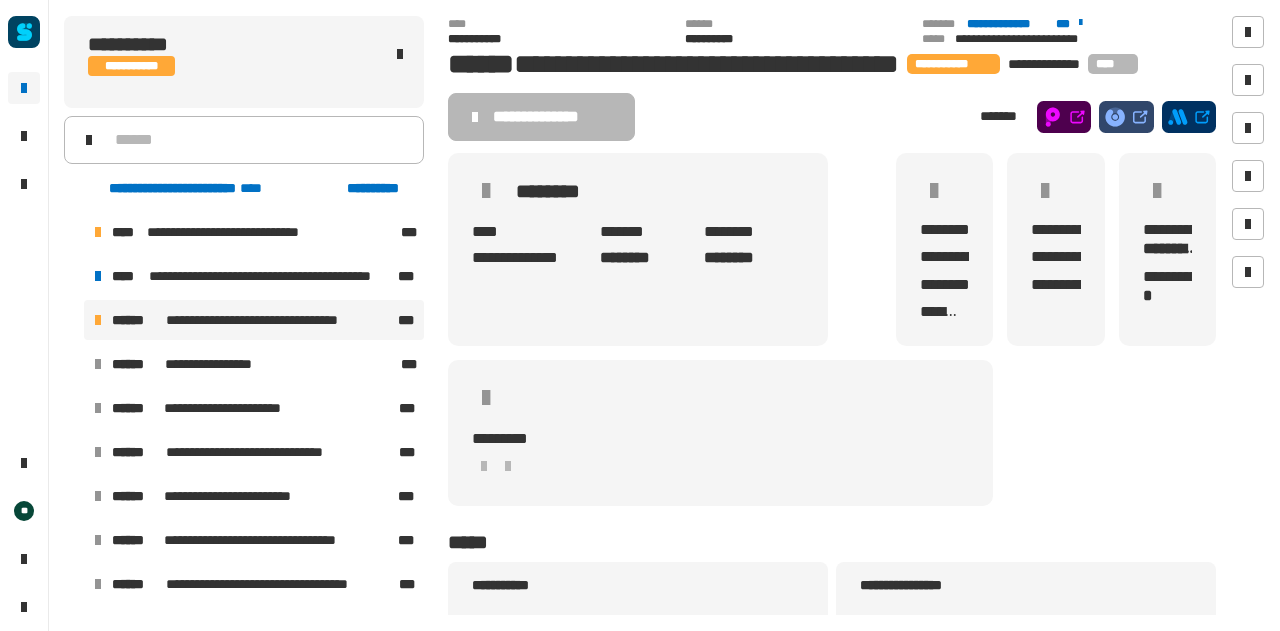 click on "**********" 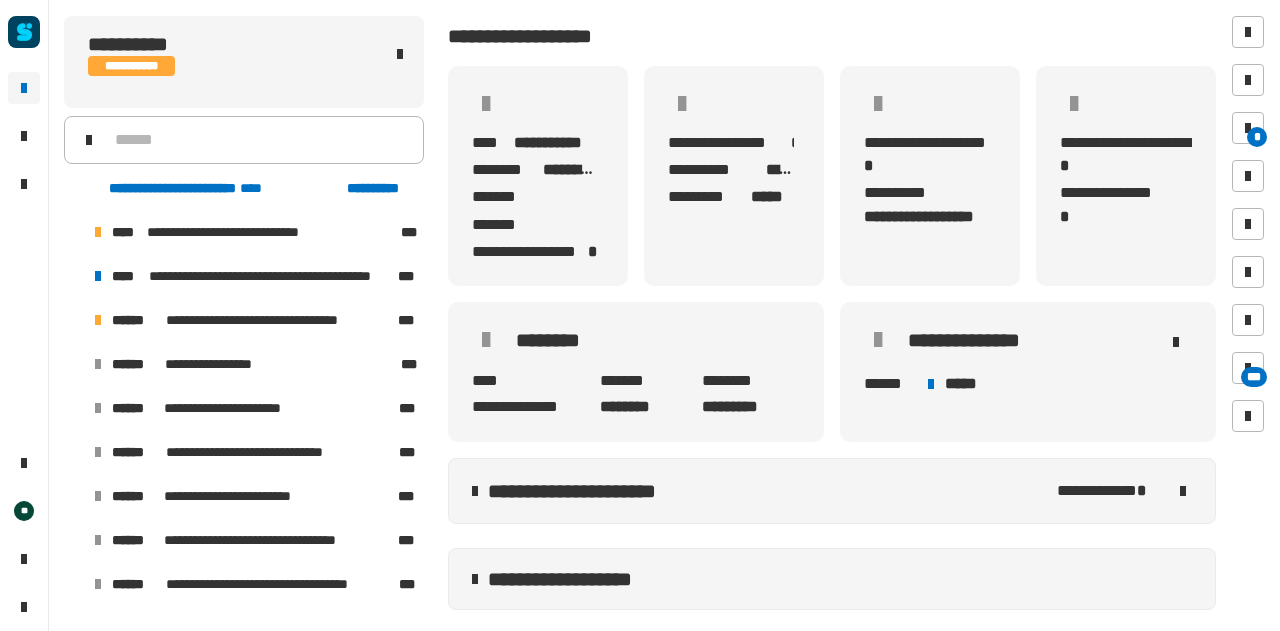 scroll, scrollTop: 410, scrollLeft: 0, axis: vertical 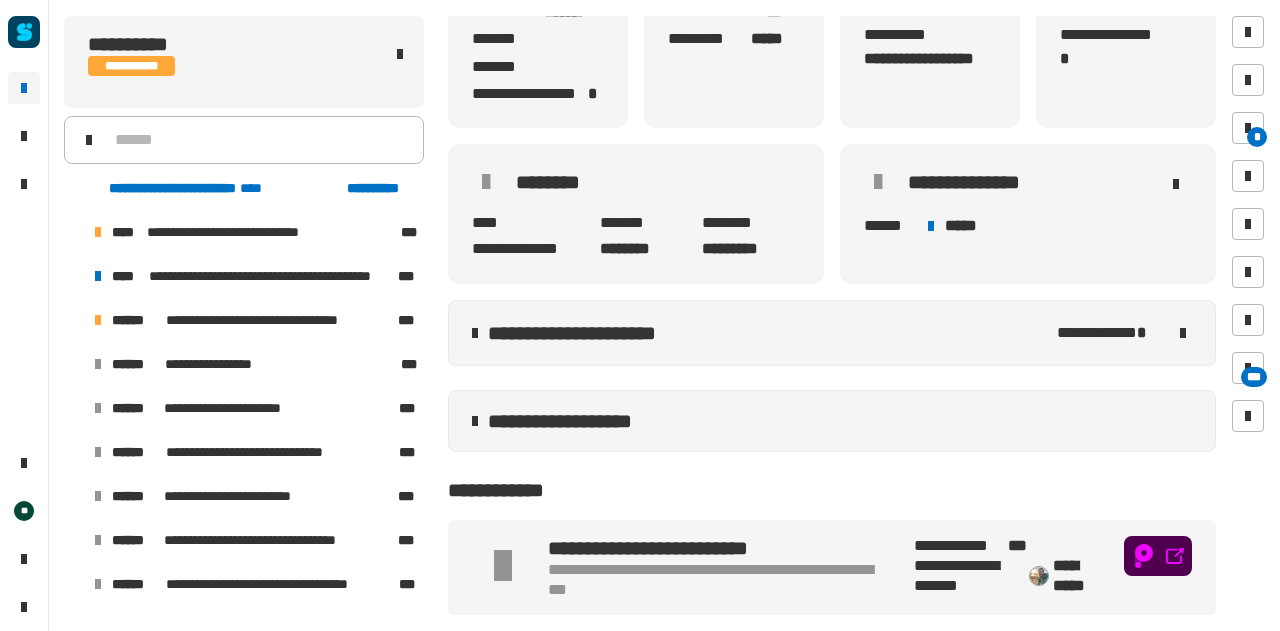 click on "**********" 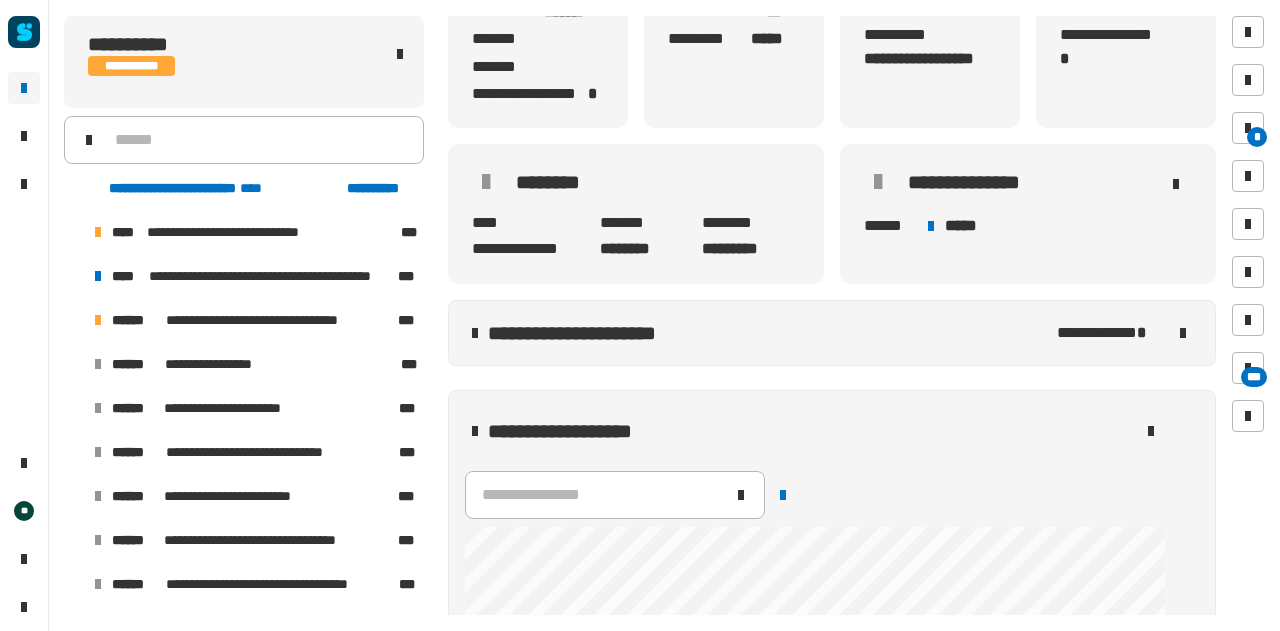 click on "**********" 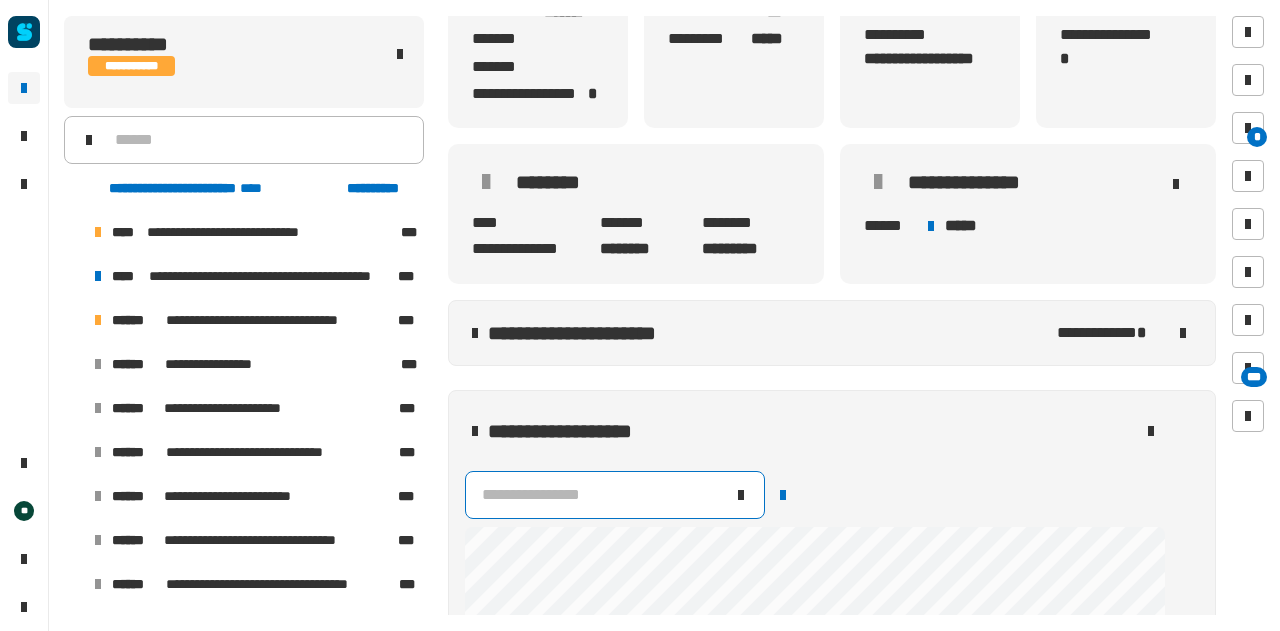 click on "**********" 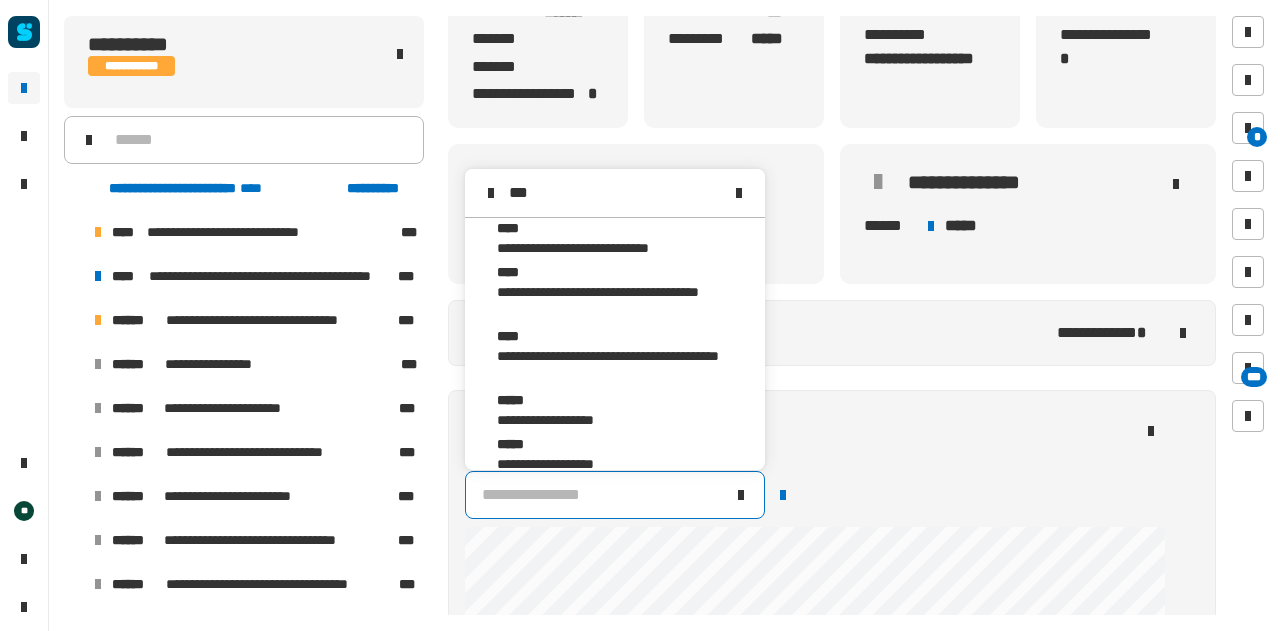 scroll, scrollTop: 0, scrollLeft: 0, axis: both 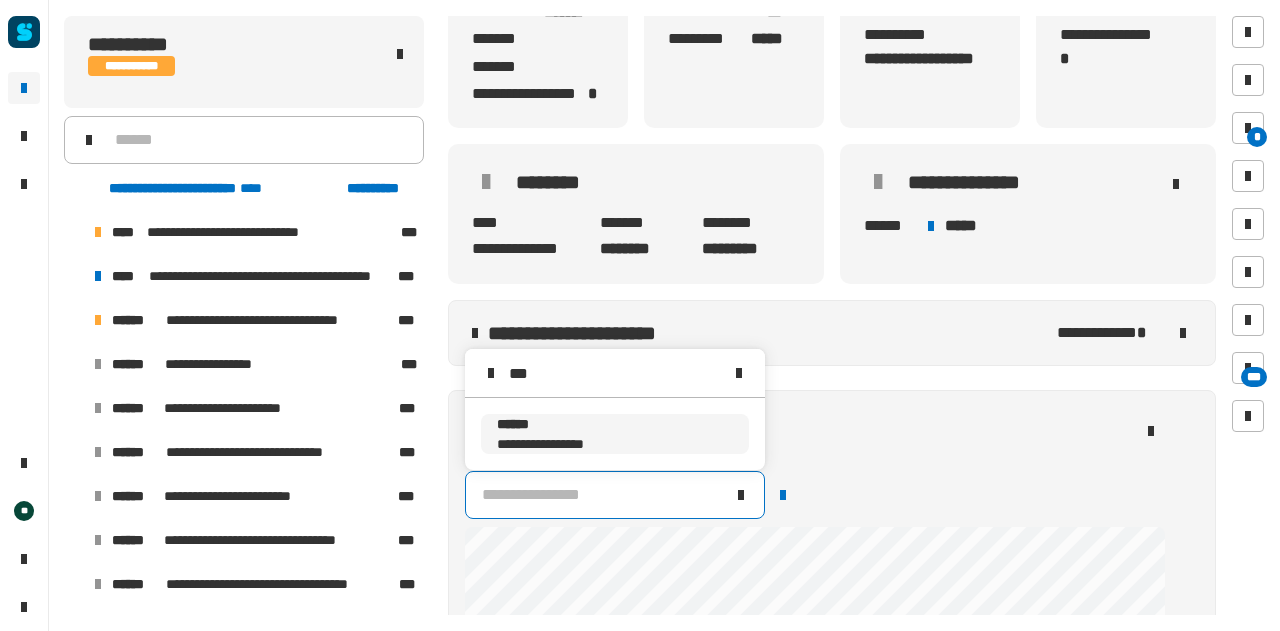 type on "***" 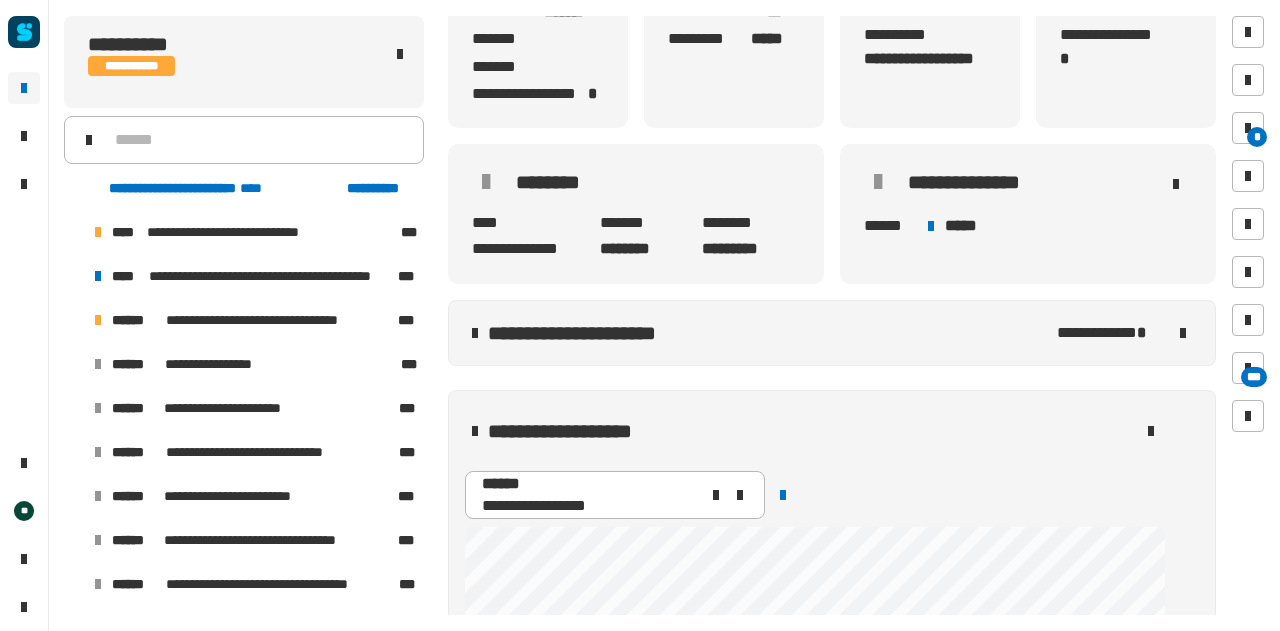 scroll, scrollTop: 668, scrollLeft: 3040, axis: both 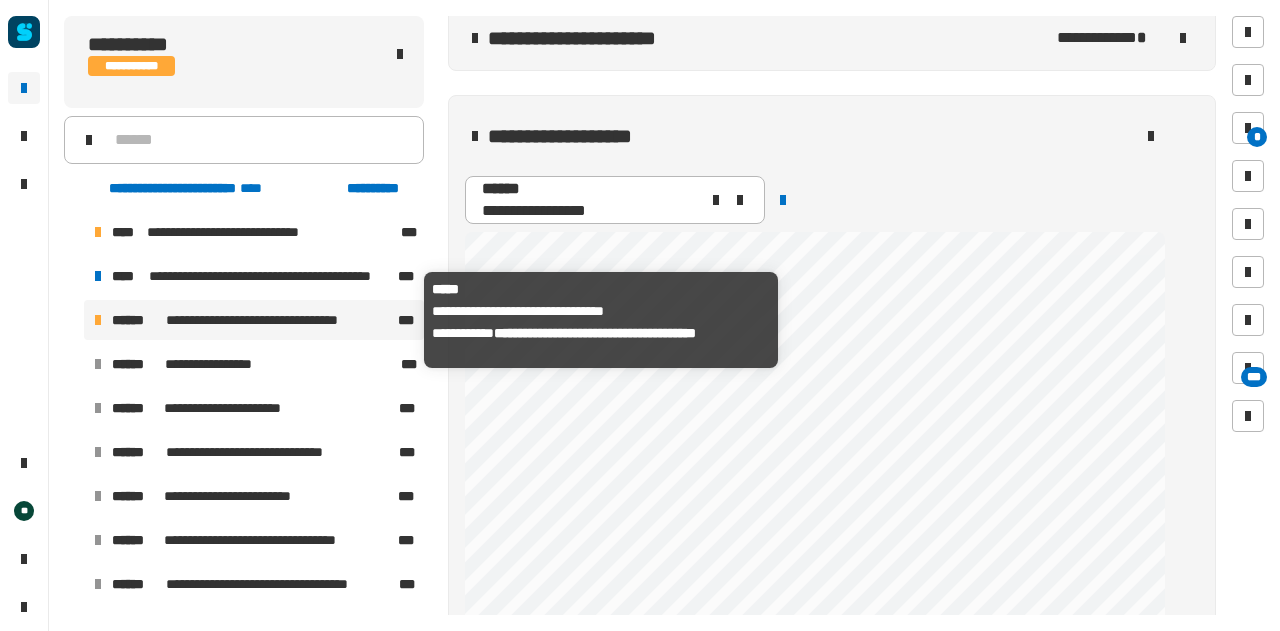 click on "**********" at bounding box center (254, 320) 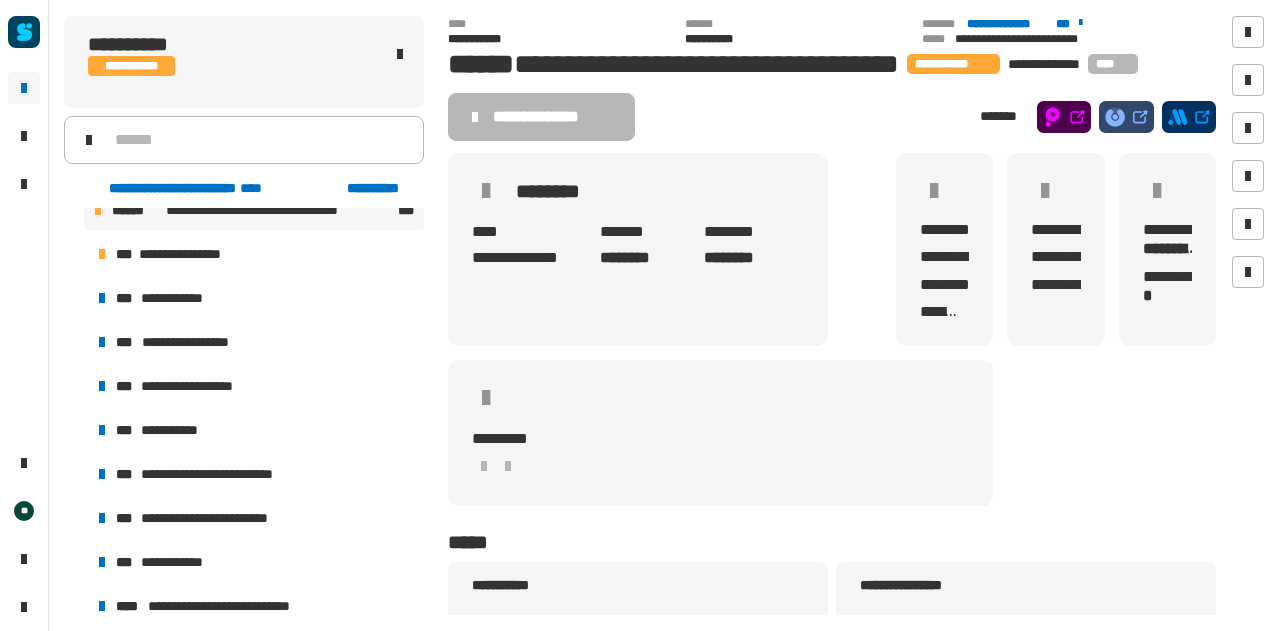scroll, scrollTop: 0, scrollLeft: 0, axis: both 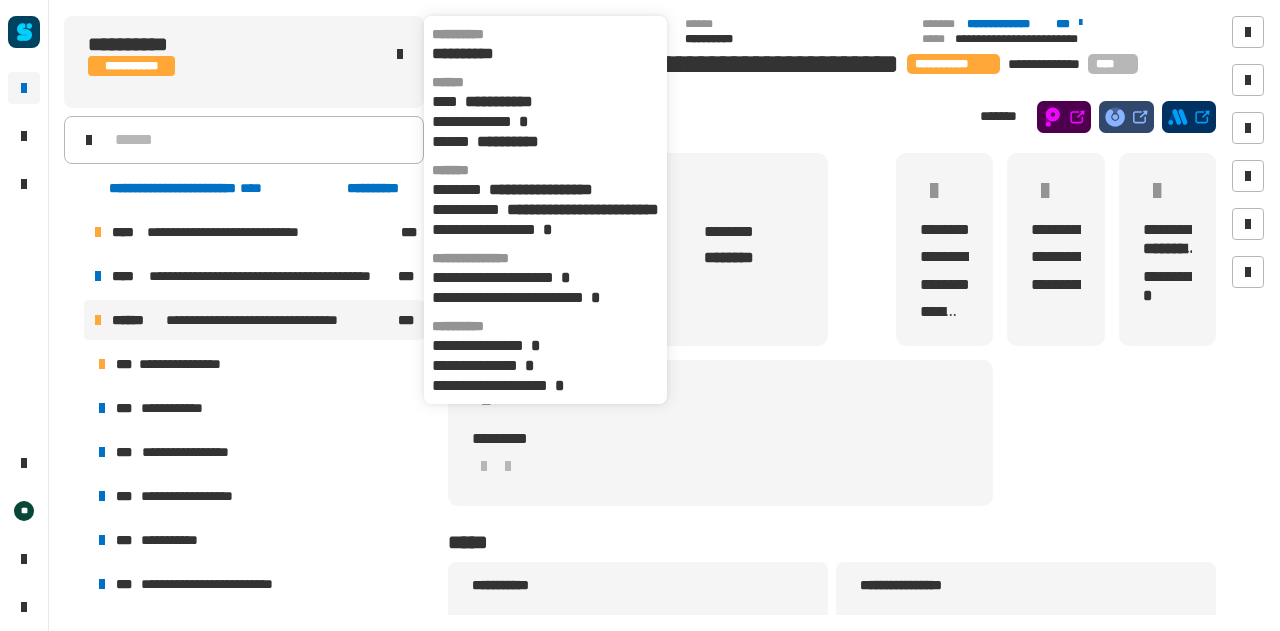 click on "**********" 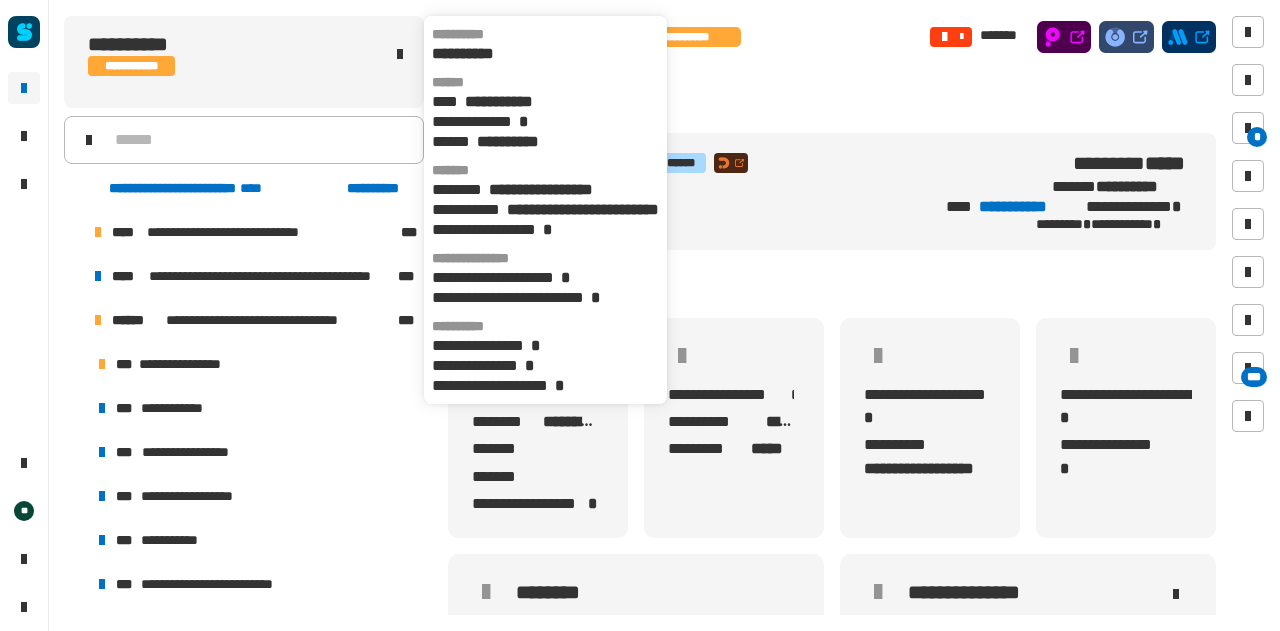 click on "**********" 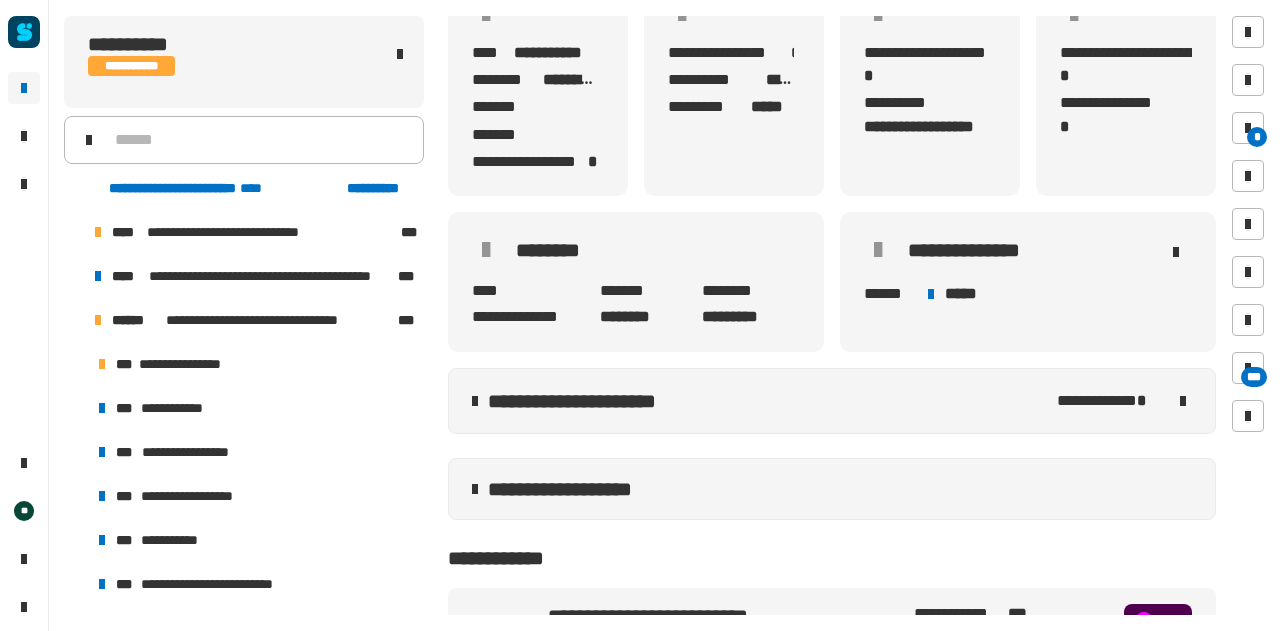 scroll, scrollTop: 410, scrollLeft: 0, axis: vertical 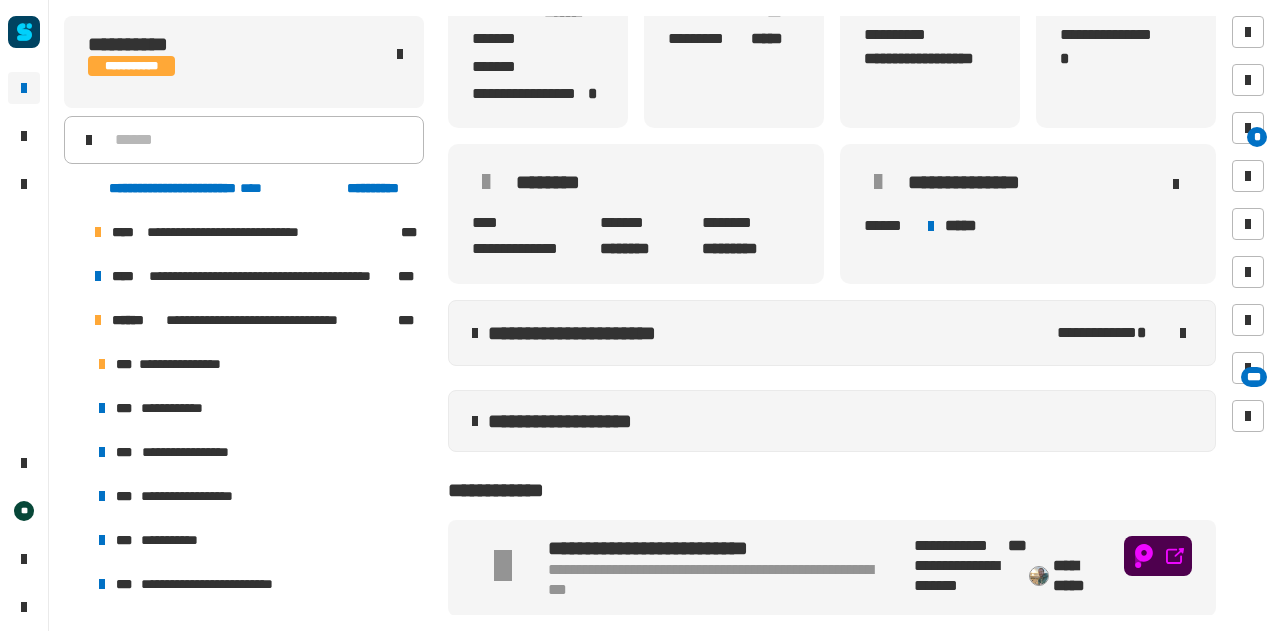 click on "**********" 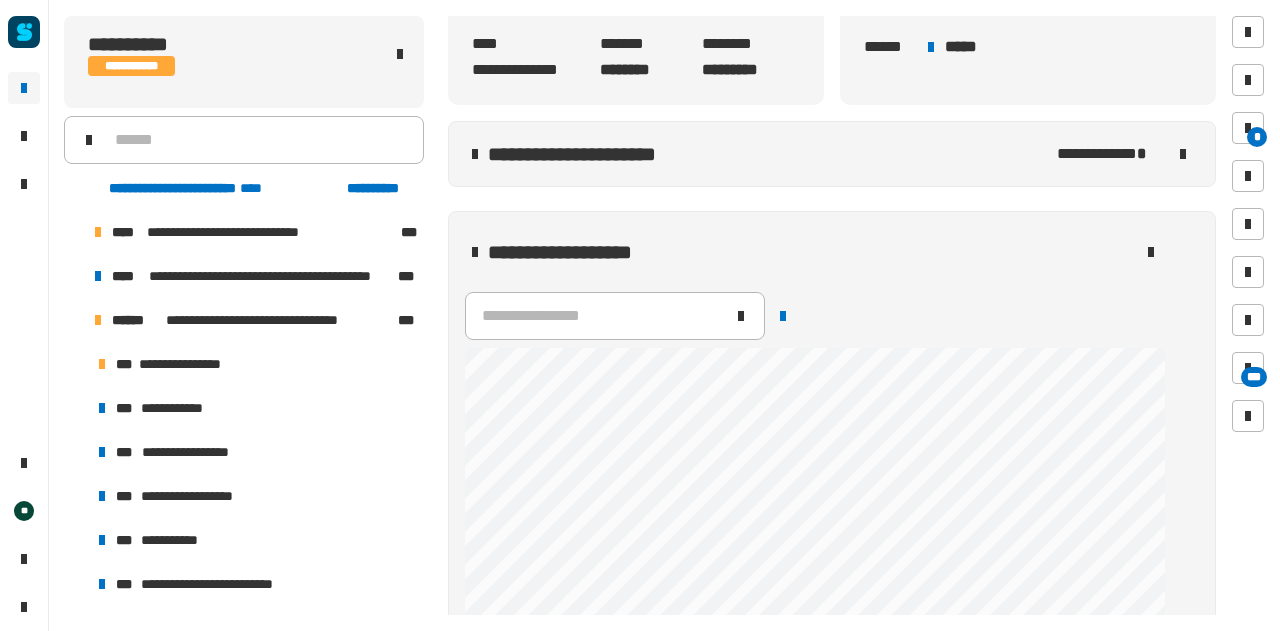 scroll, scrollTop: 629, scrollLeft: 0, axis: vertical 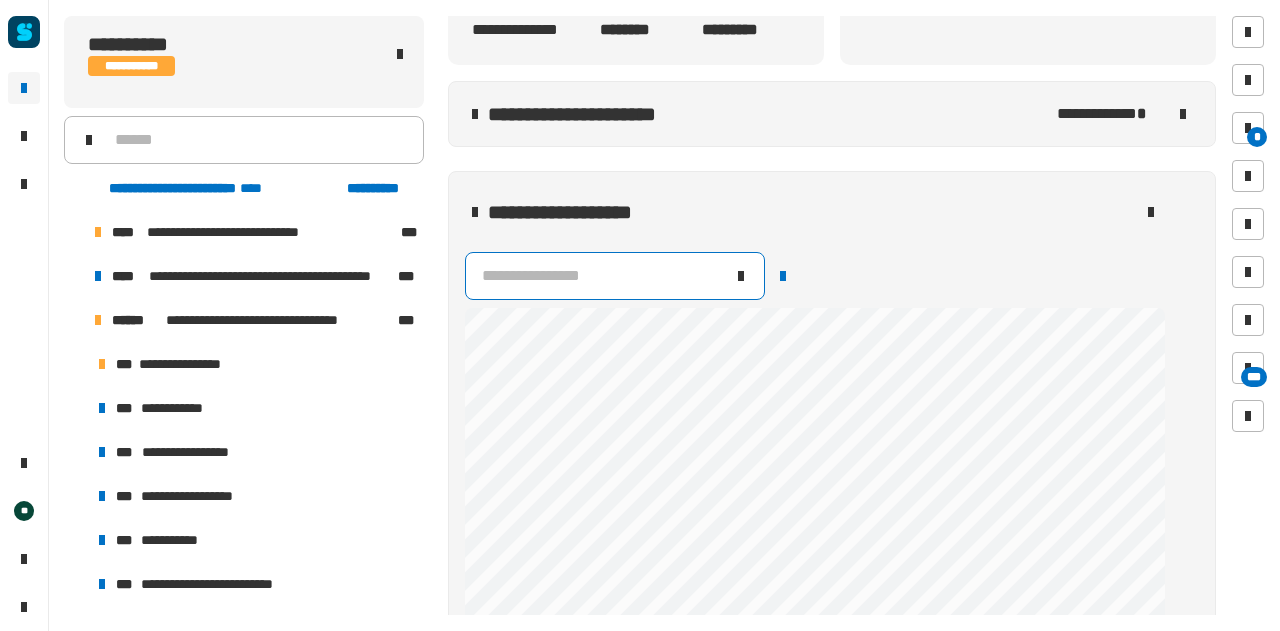 click on "**********" 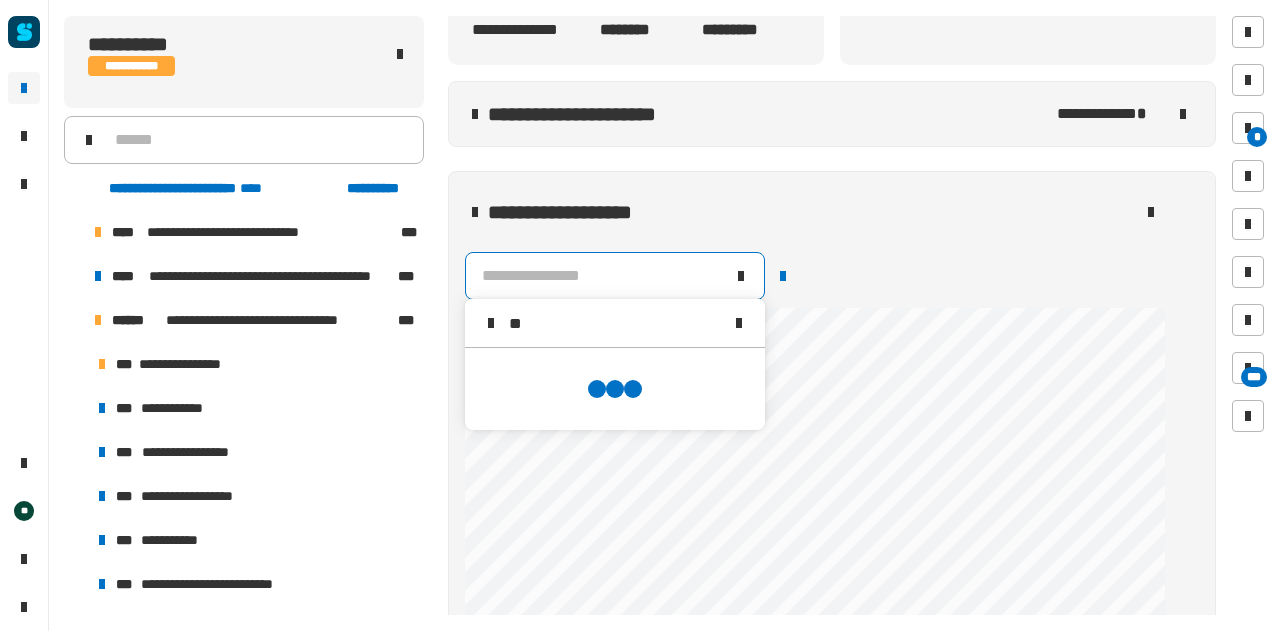 scroll, scrollTop: 0, scrollLeft: 0, axis: both 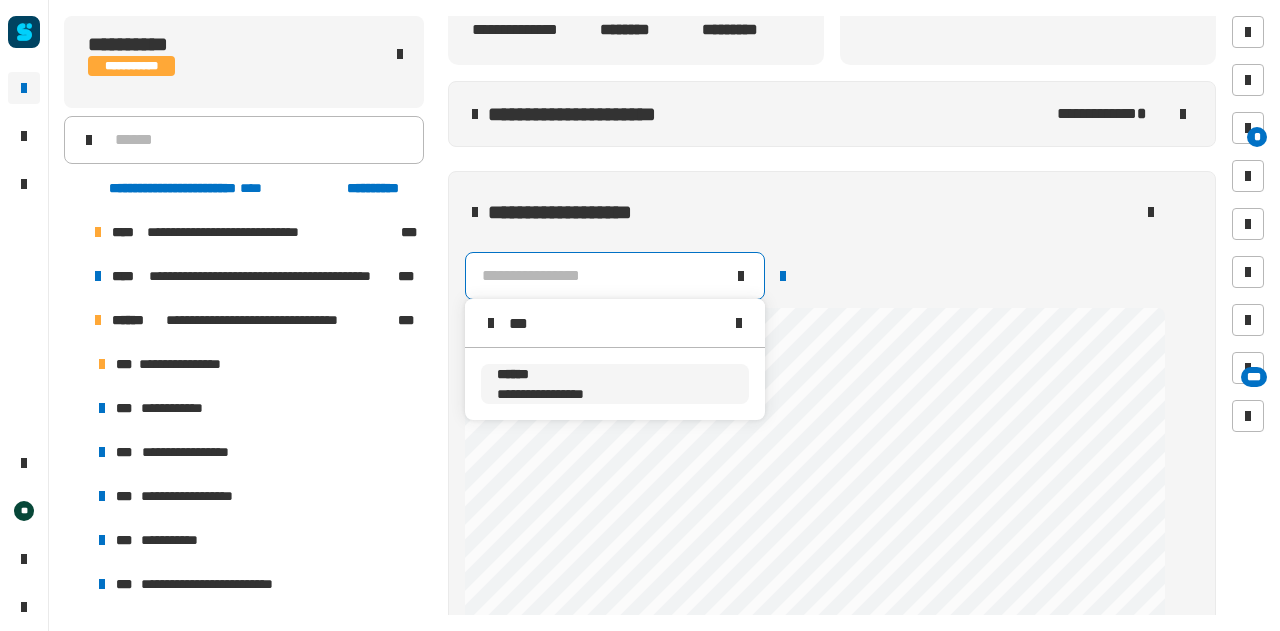 type on "***" 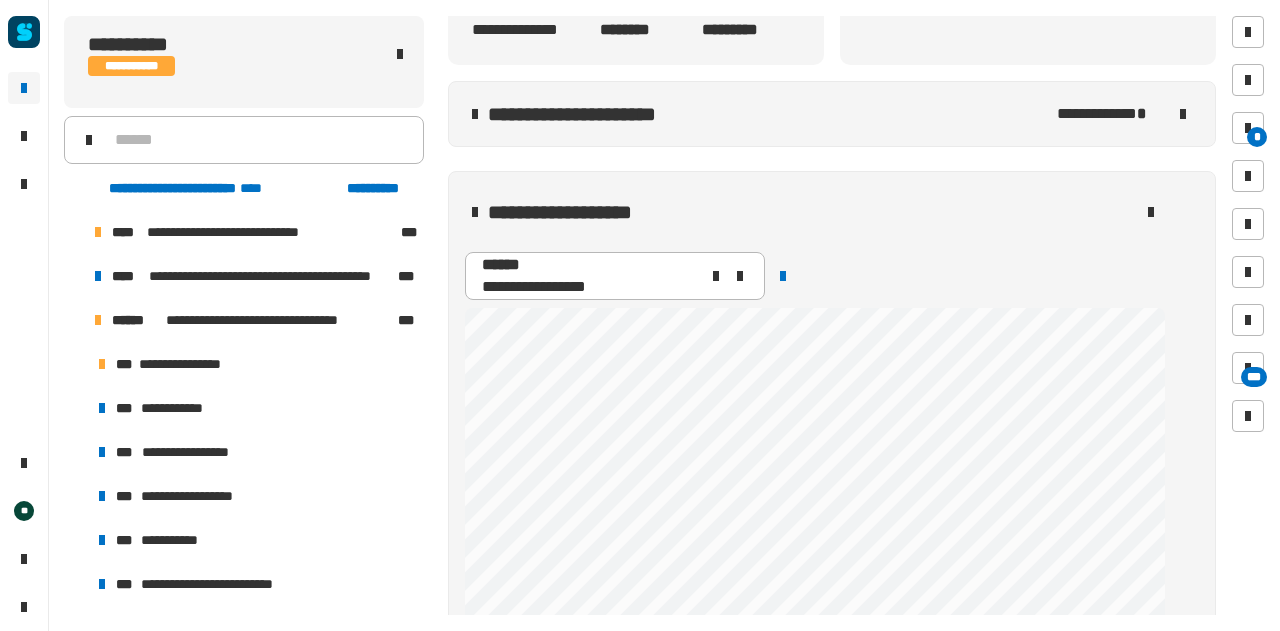 scroll, scrollTop: 888, scrollLeft: 3407, axis: both 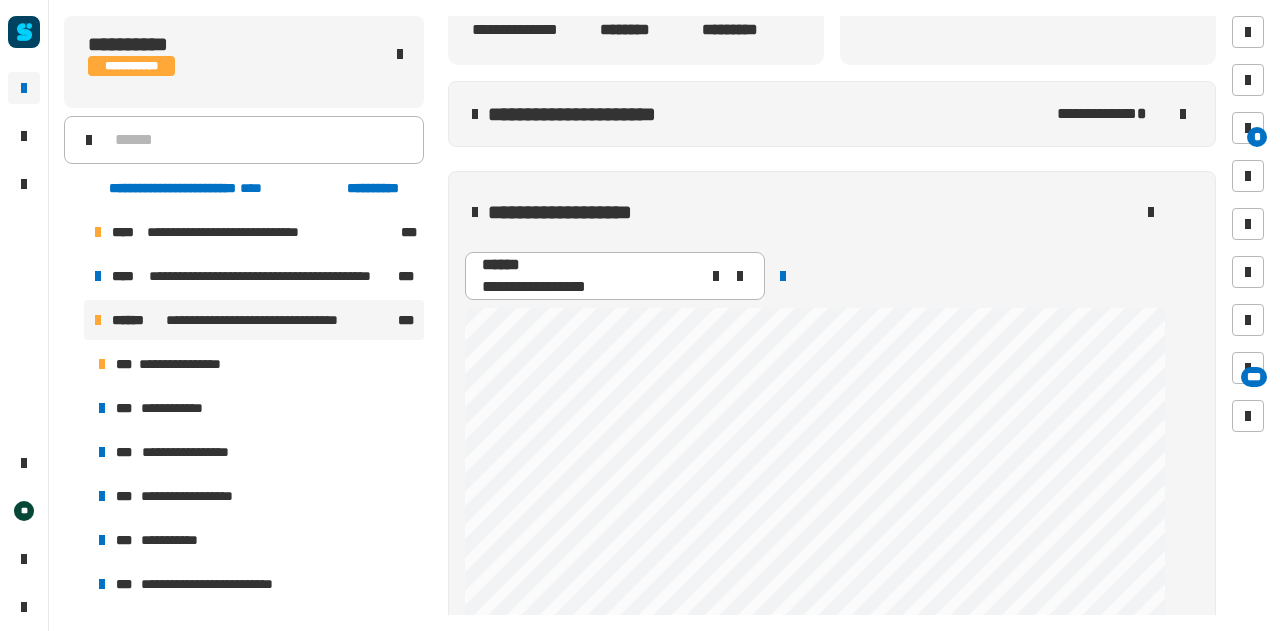 click on "**********" at bounding box center [280, 320] 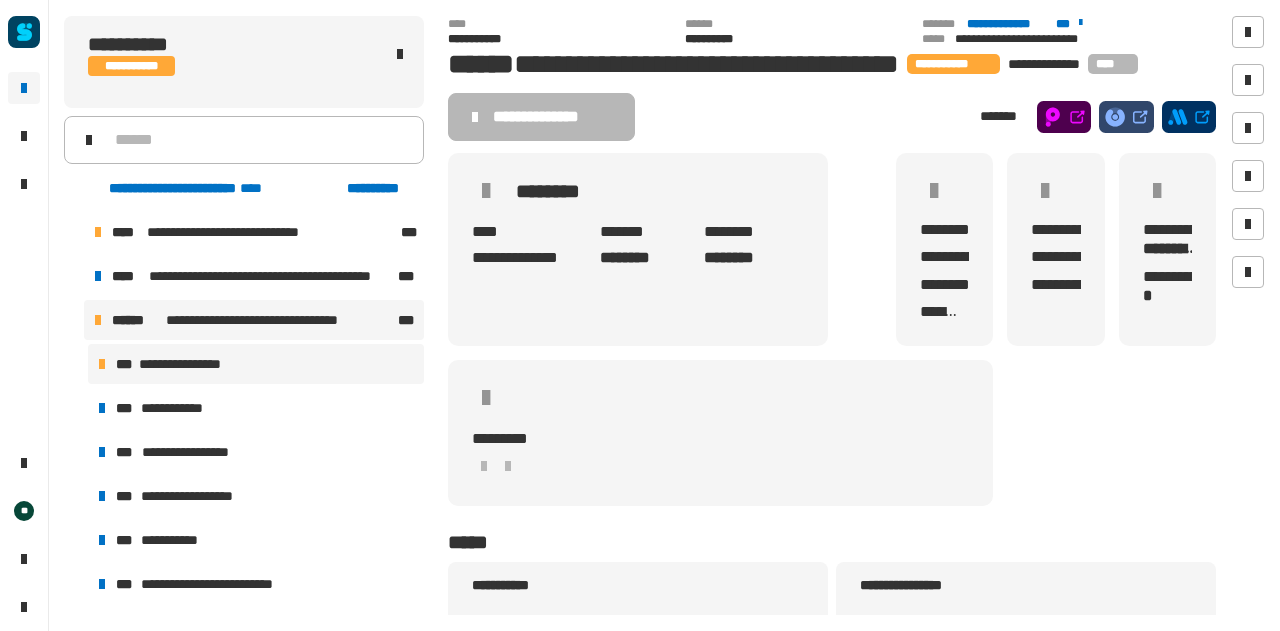 click on "**********" at bounding box center [187, 364] 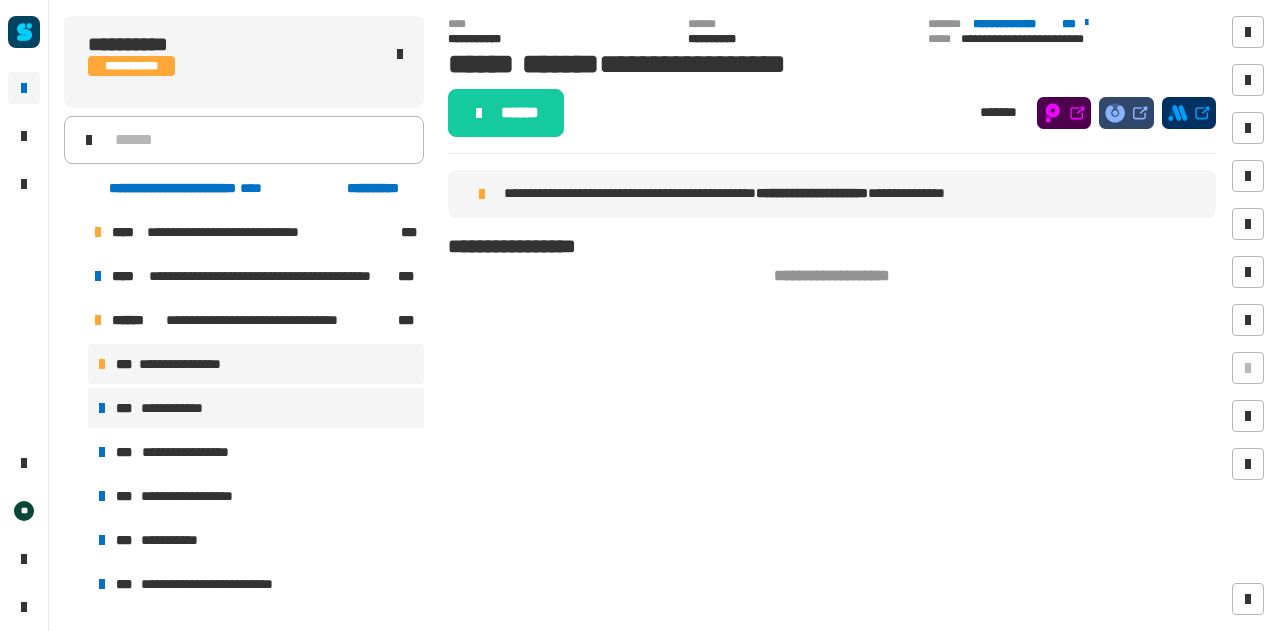 click on "**********" at bounding box center (176, 408) 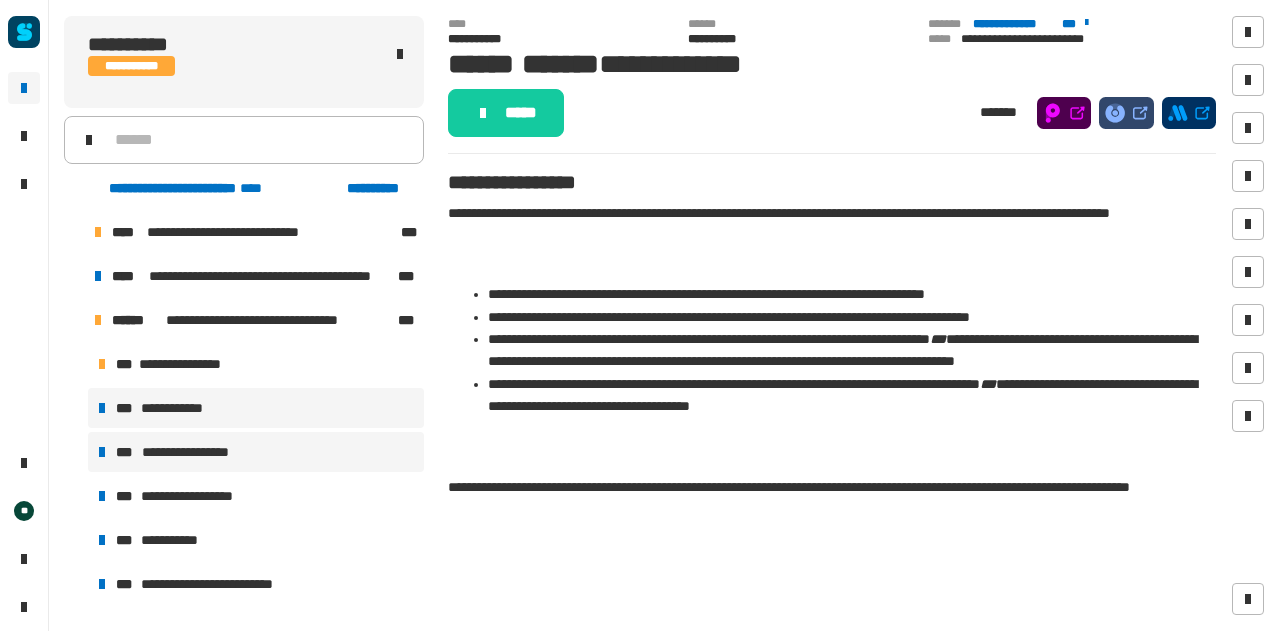click on "**********" at bounding box center (202, 452) 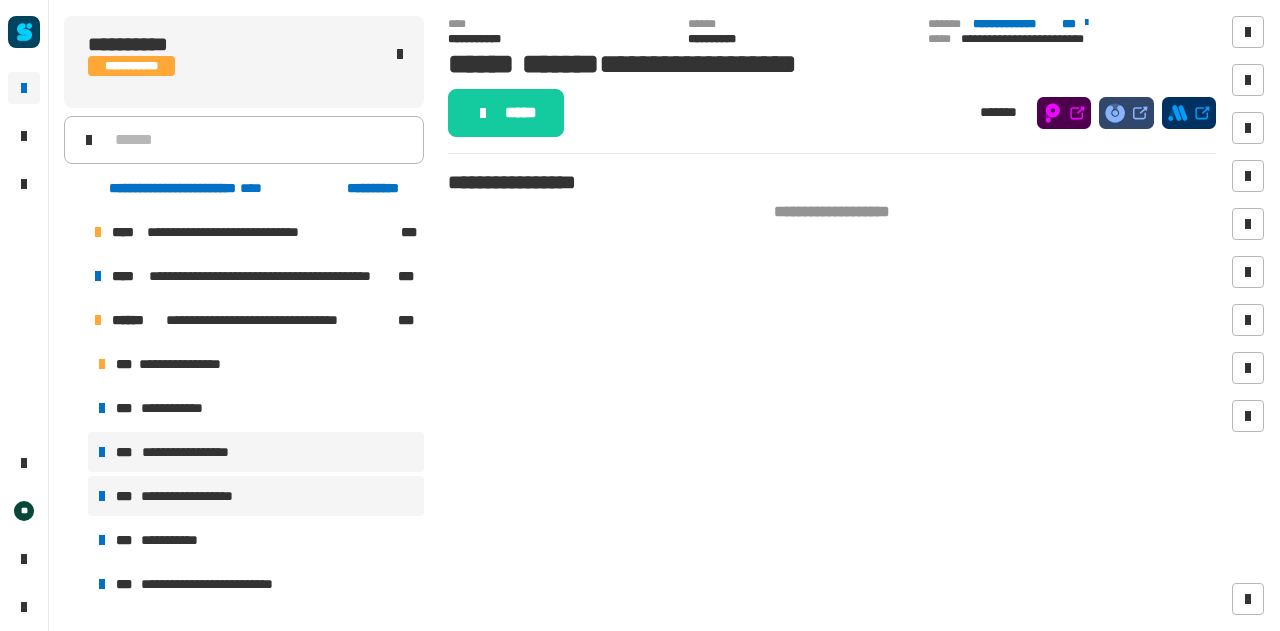 click on "**********" at bounding box center (203, 496) 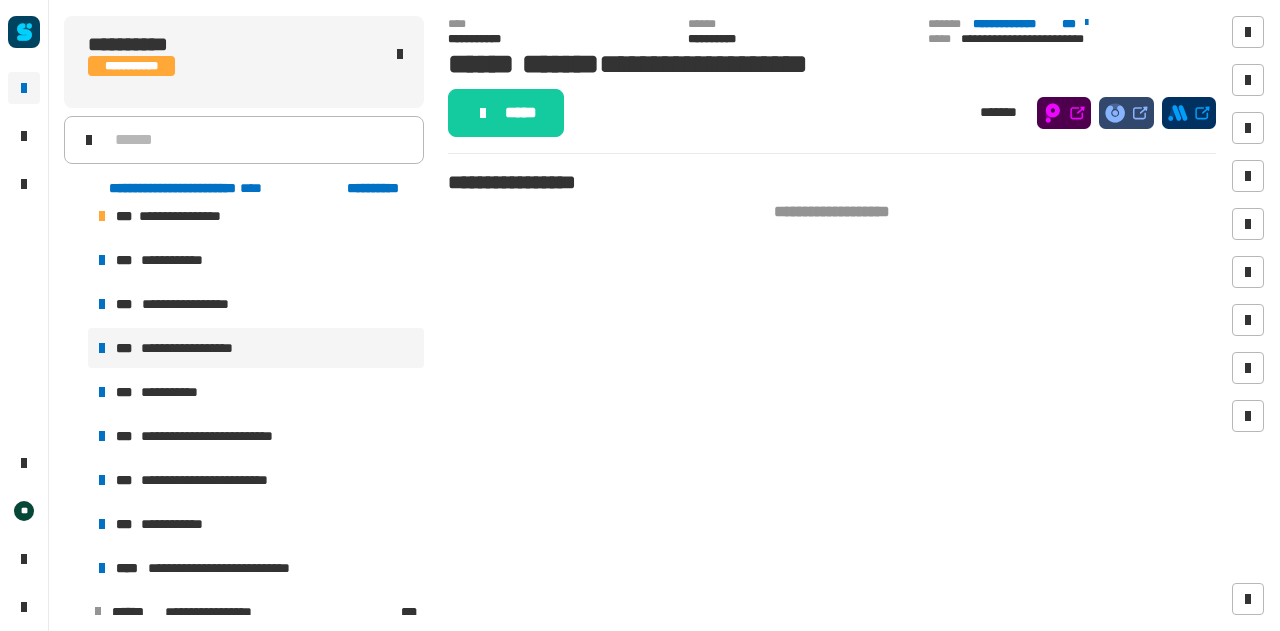 scroll, scrollTop: 150, scrollLeft: 0, axis: vertical 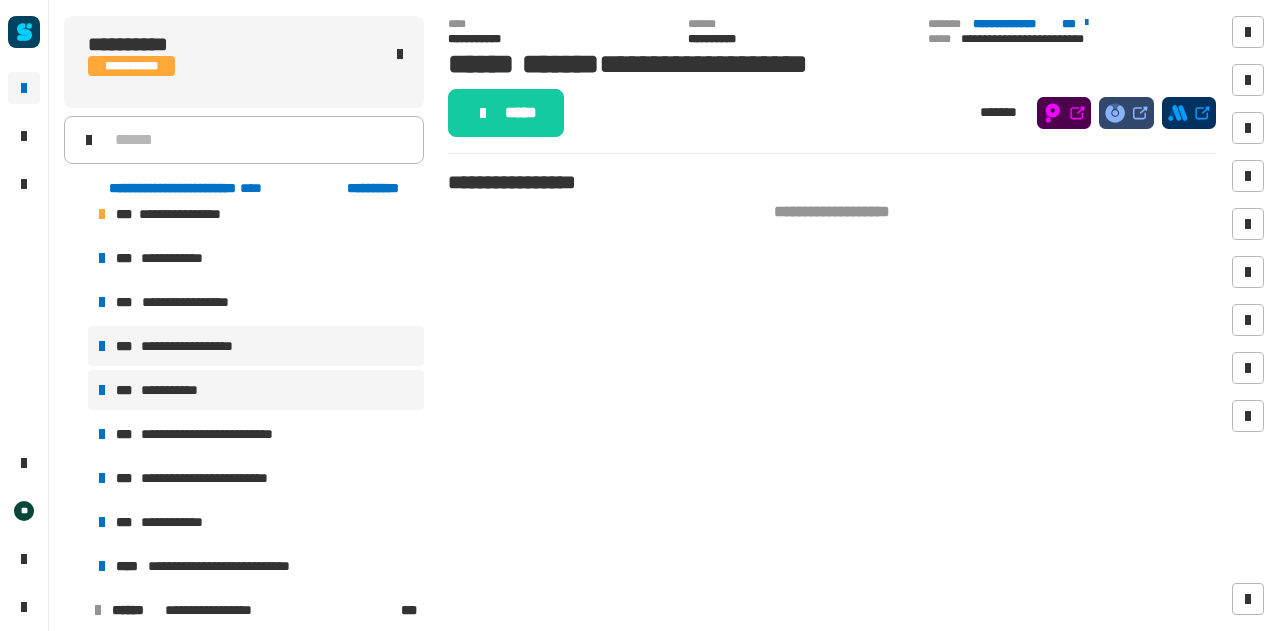 click on "**********" at bounding box center (256, 390) 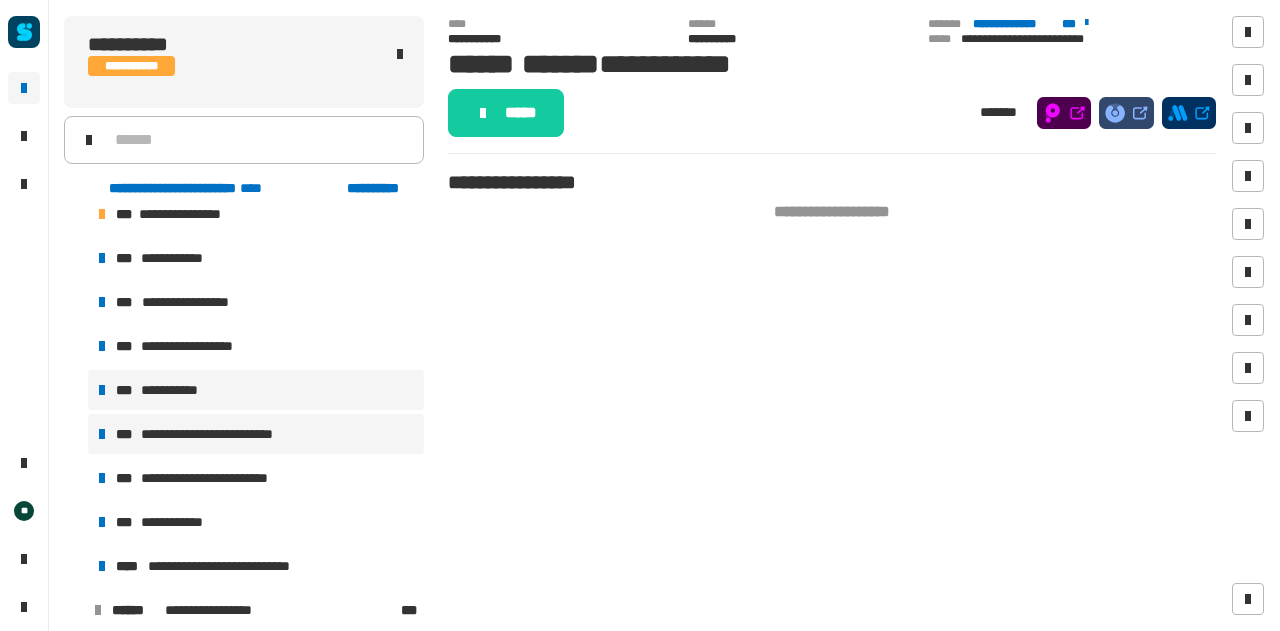 click on "**********" at bounding box center [228, 434] 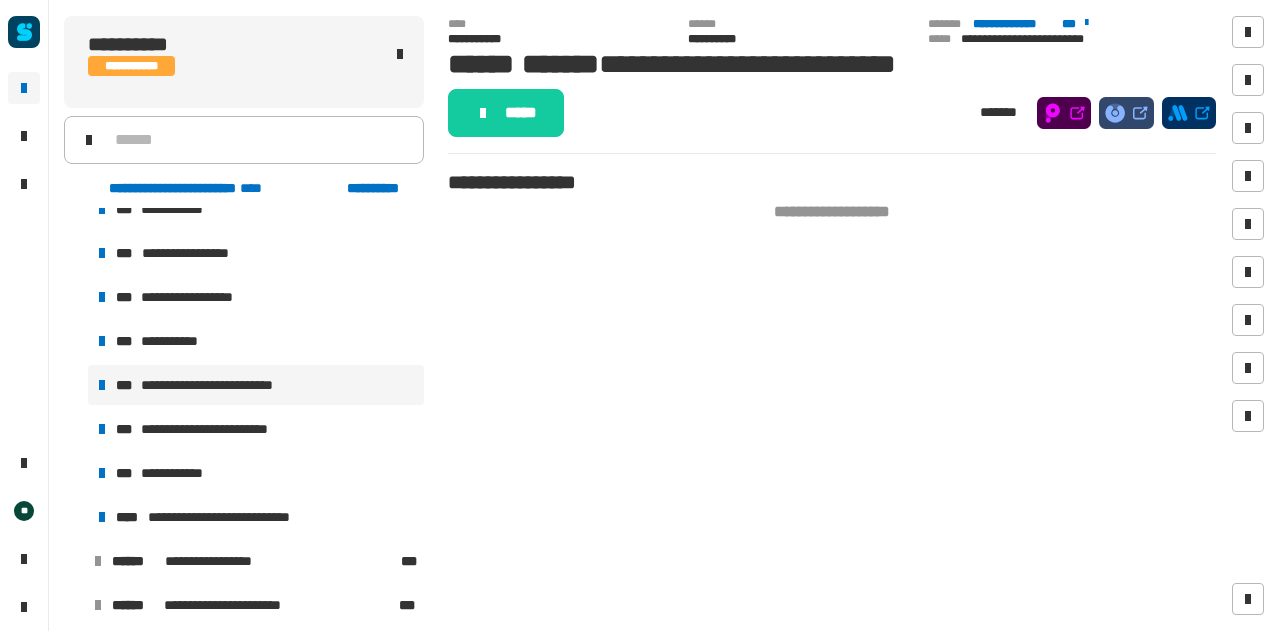 scroll, scrollTop: 200, scrollLeft: 0, axis: vertical 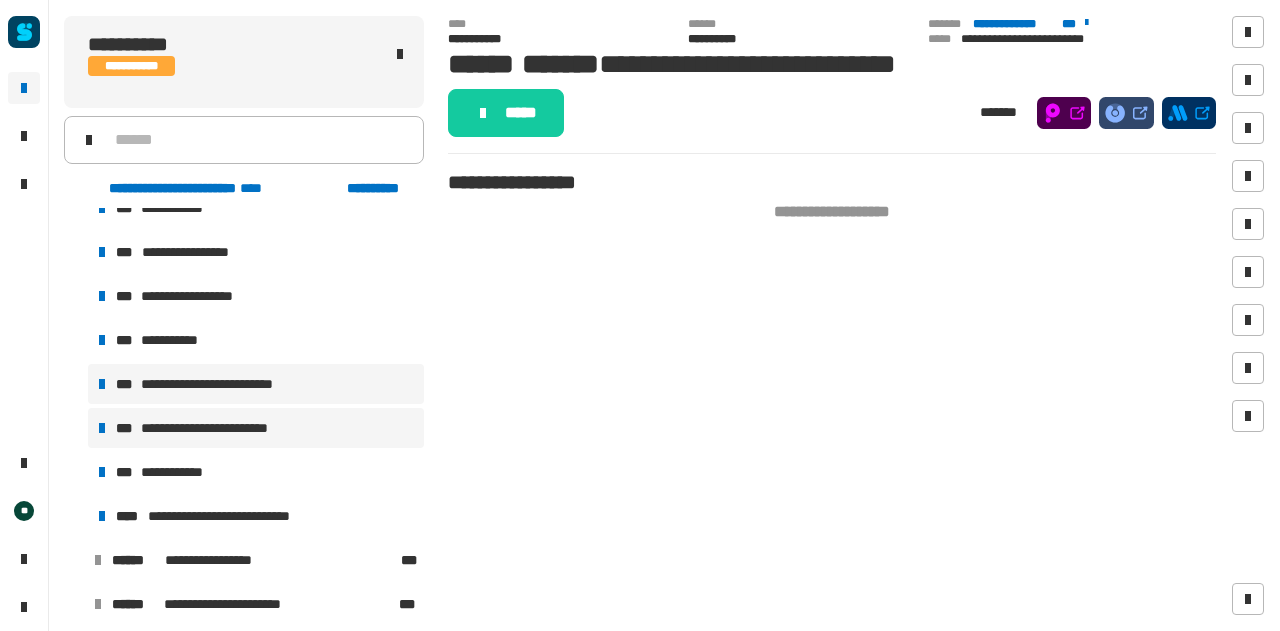 drag, startPoint x: 220, startPoint y: 436, endPoint x: 174, endPoint y: 433, distance: 46.09772 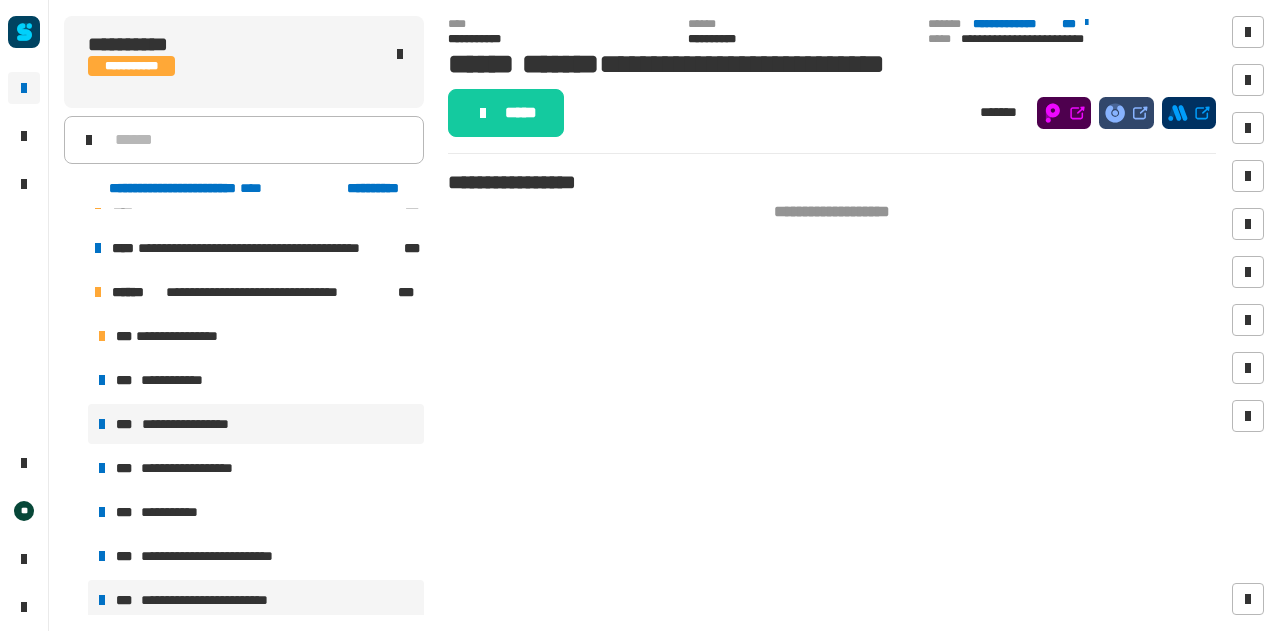 scroll, scrollTop: 27, scrollLeft: 0, axis: vertical 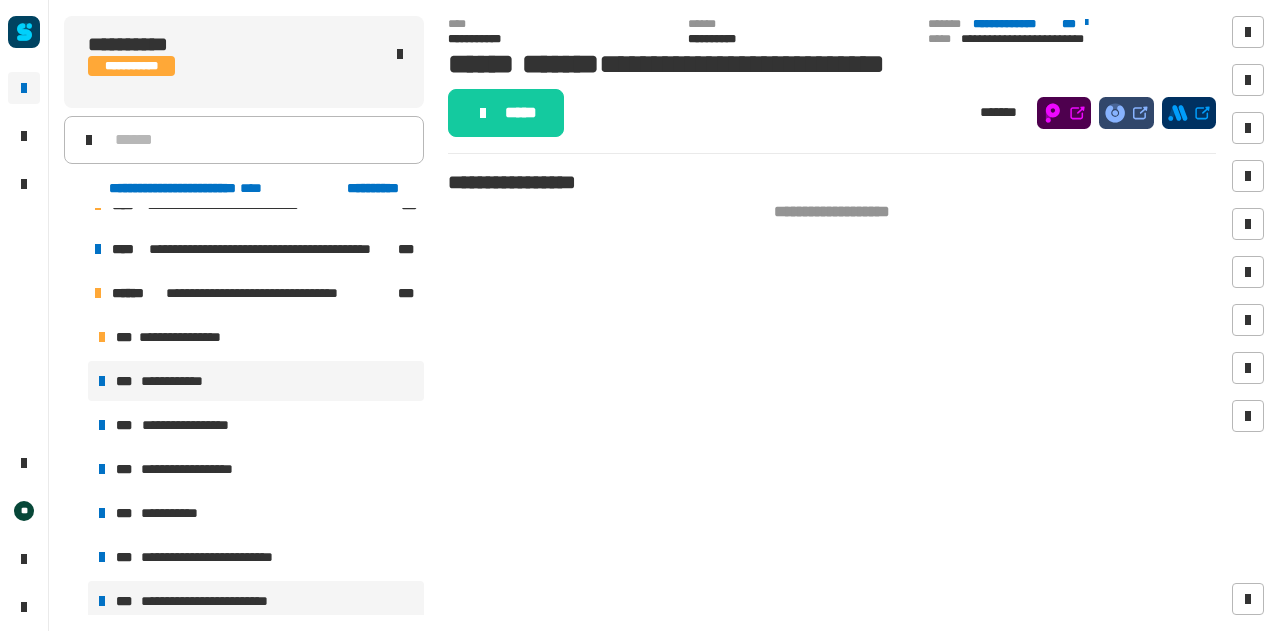click on "**********" at bounding box center [176, 381] 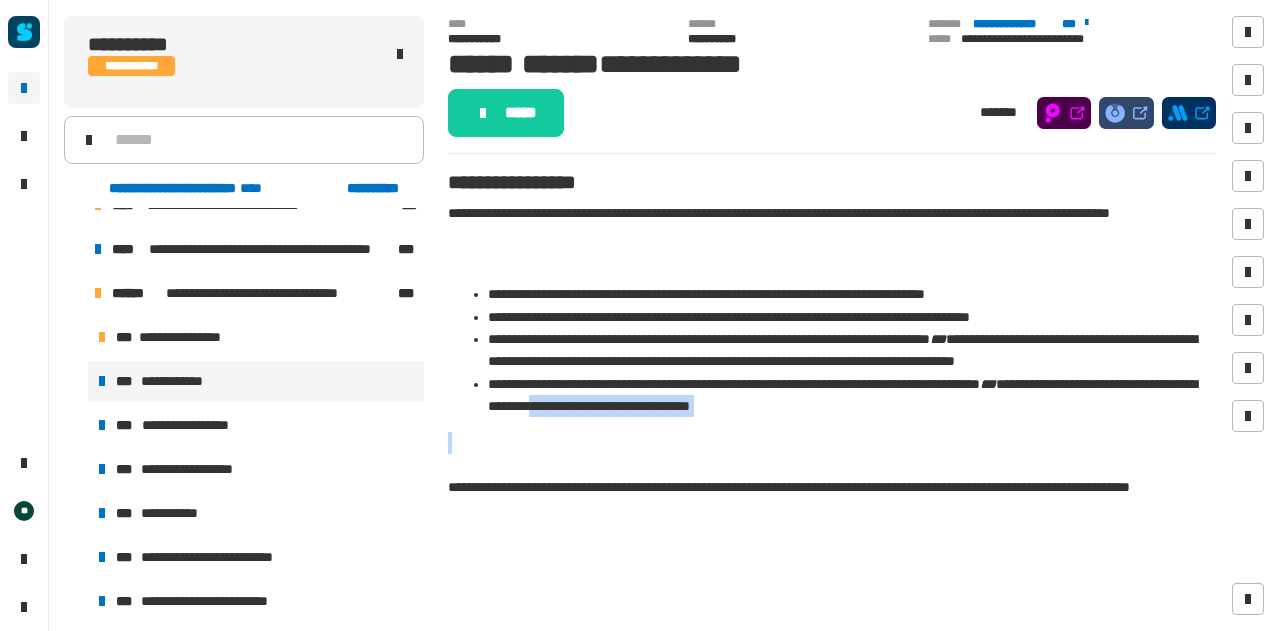 drag, startPoint x: 581, startPoint y: 436, endPoint x: 623, endPoint y: 415, distance: 46.957428 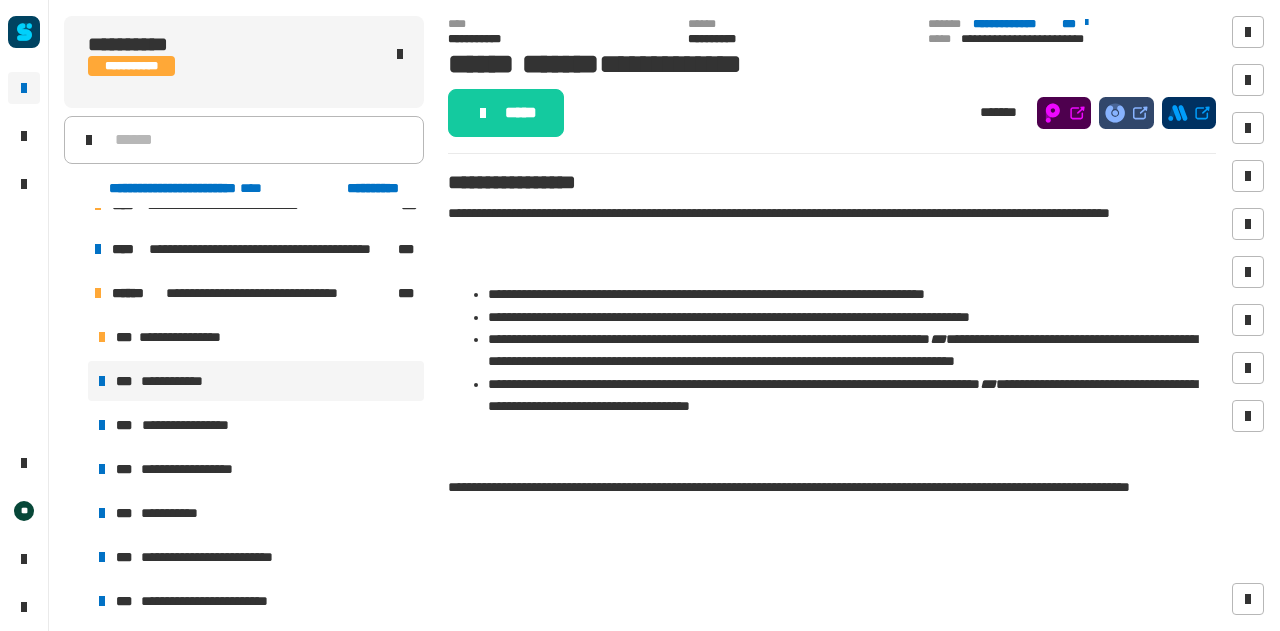 click on "**********" 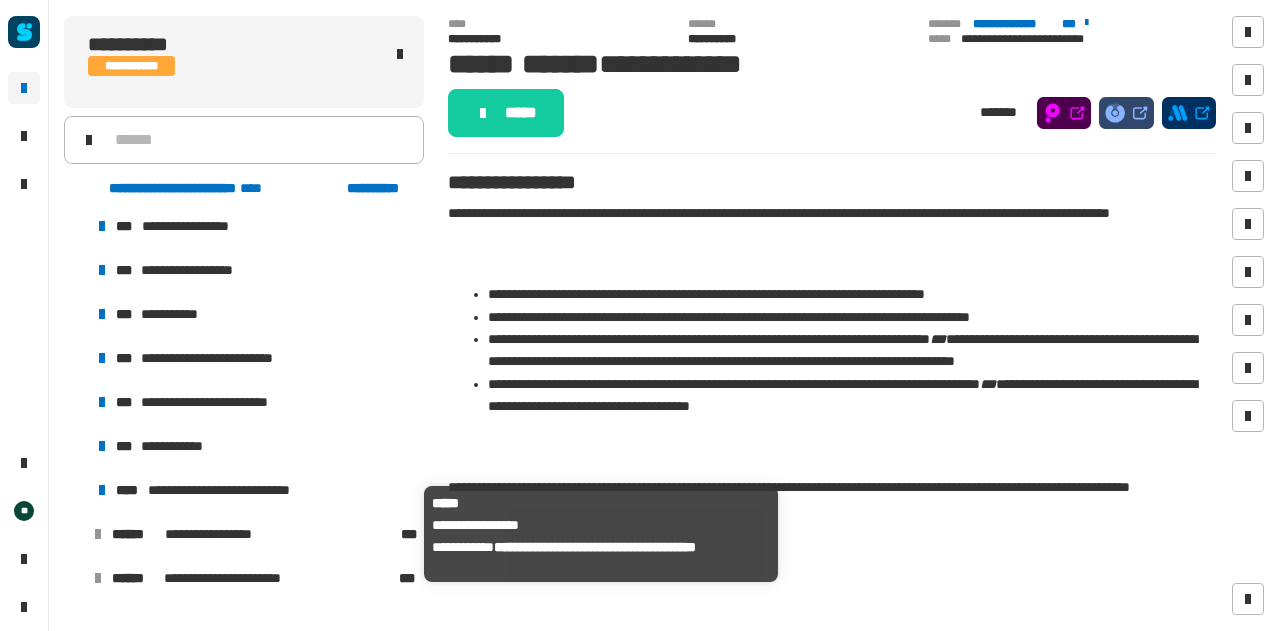 scroll, scrollTop: 0, scrollLeft: 0, axis: both 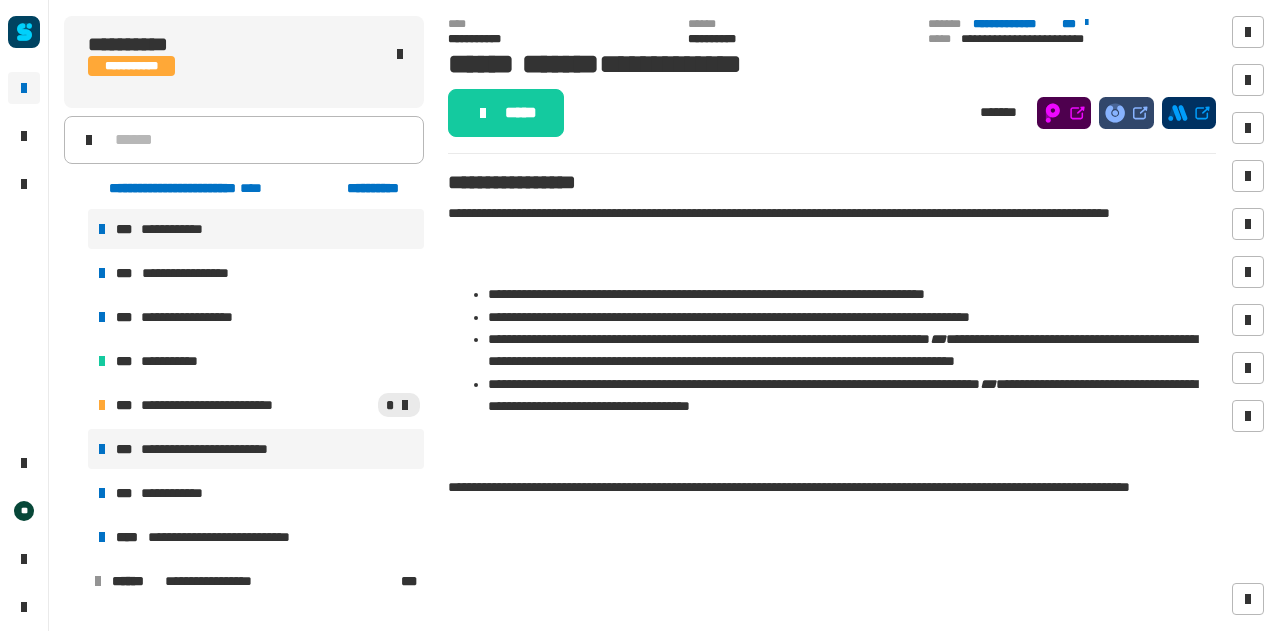 click on "**********" at bounding box center [215, 449] 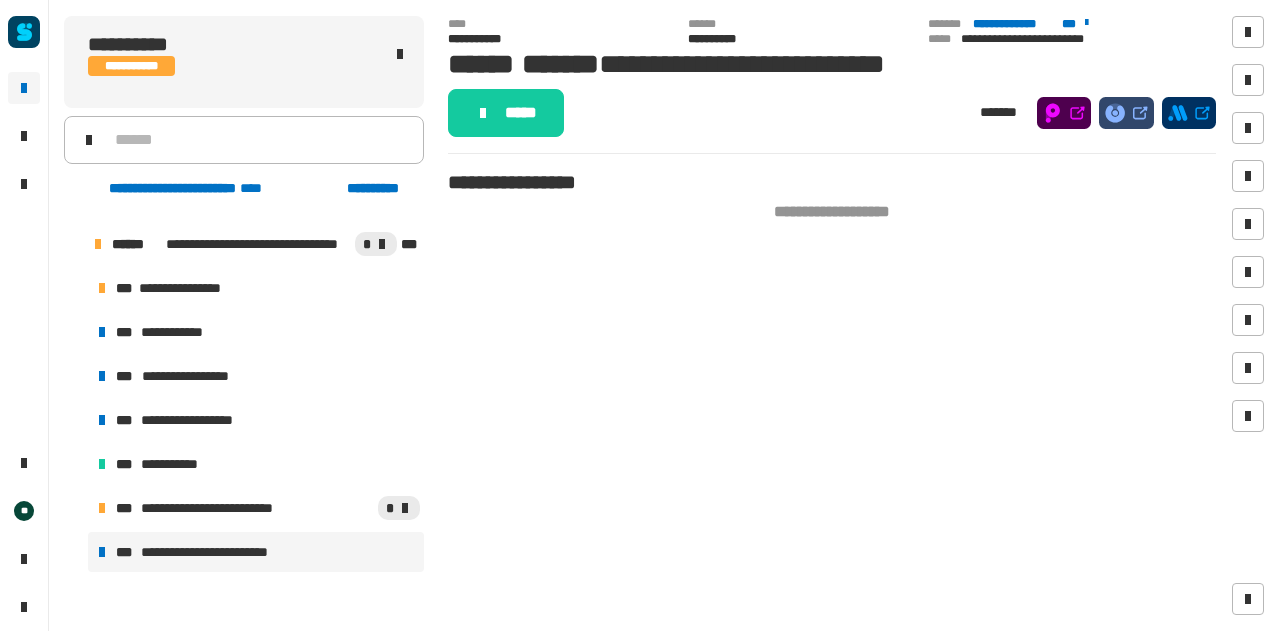 scroll, scrollTop: 11, scrollLeft: 0, axis: vertical 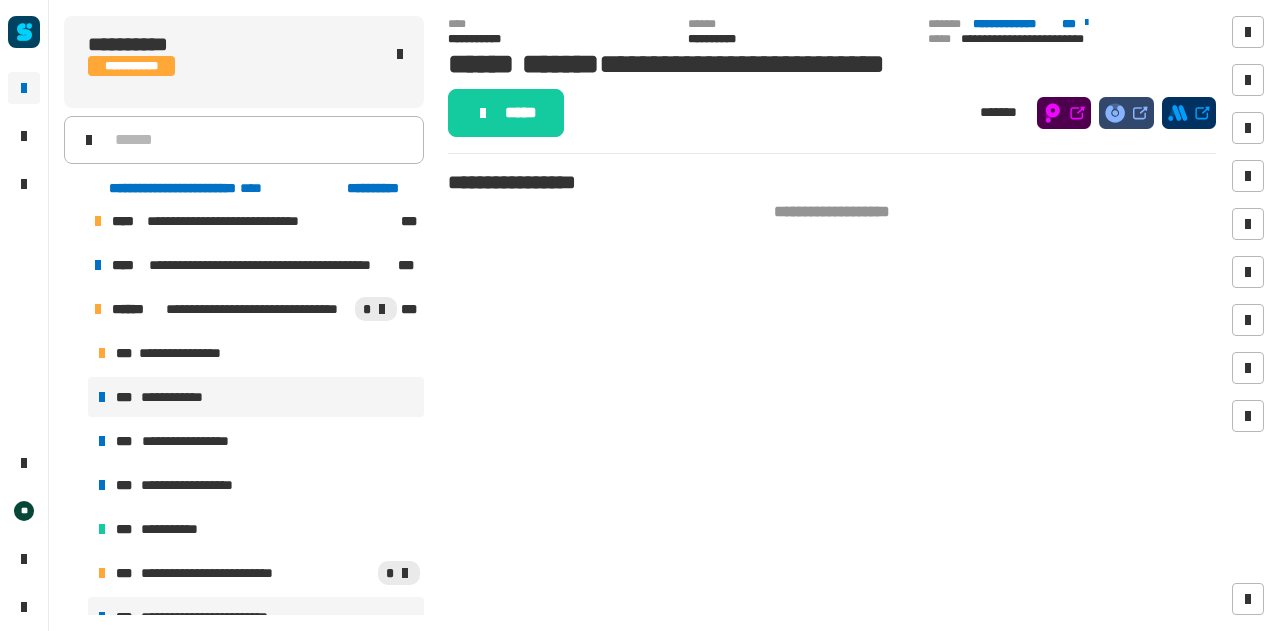 click on "**********" at bounding box center [256, 397] 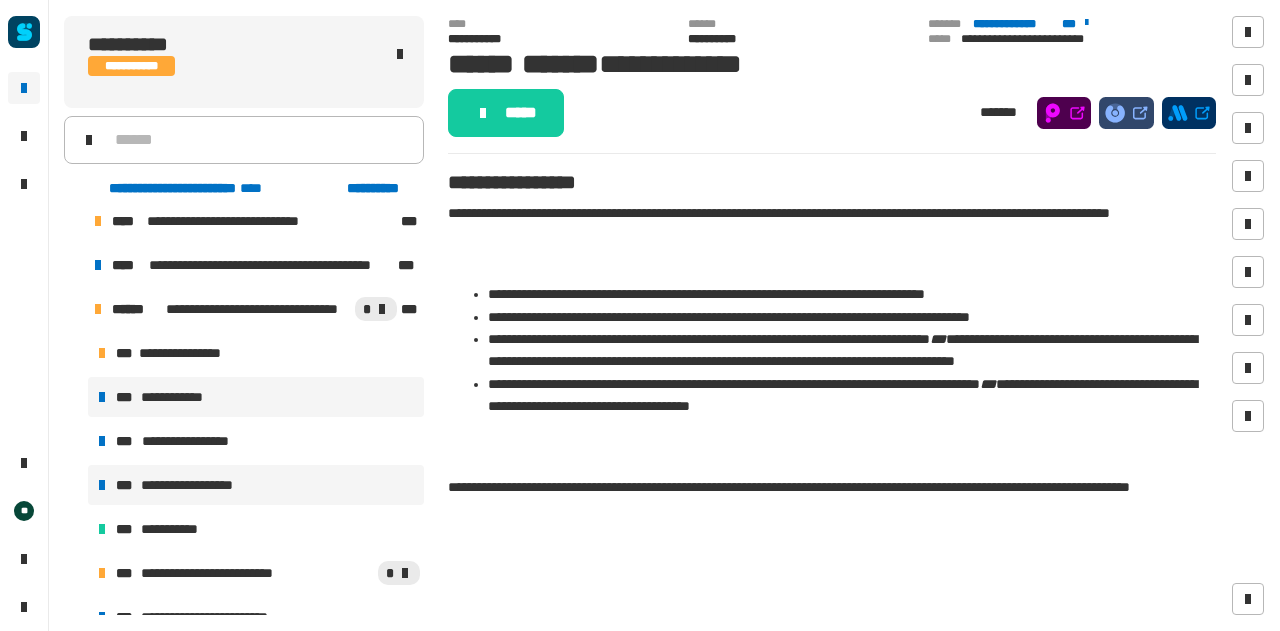 click on "**********" at bounding box center (203, 485) 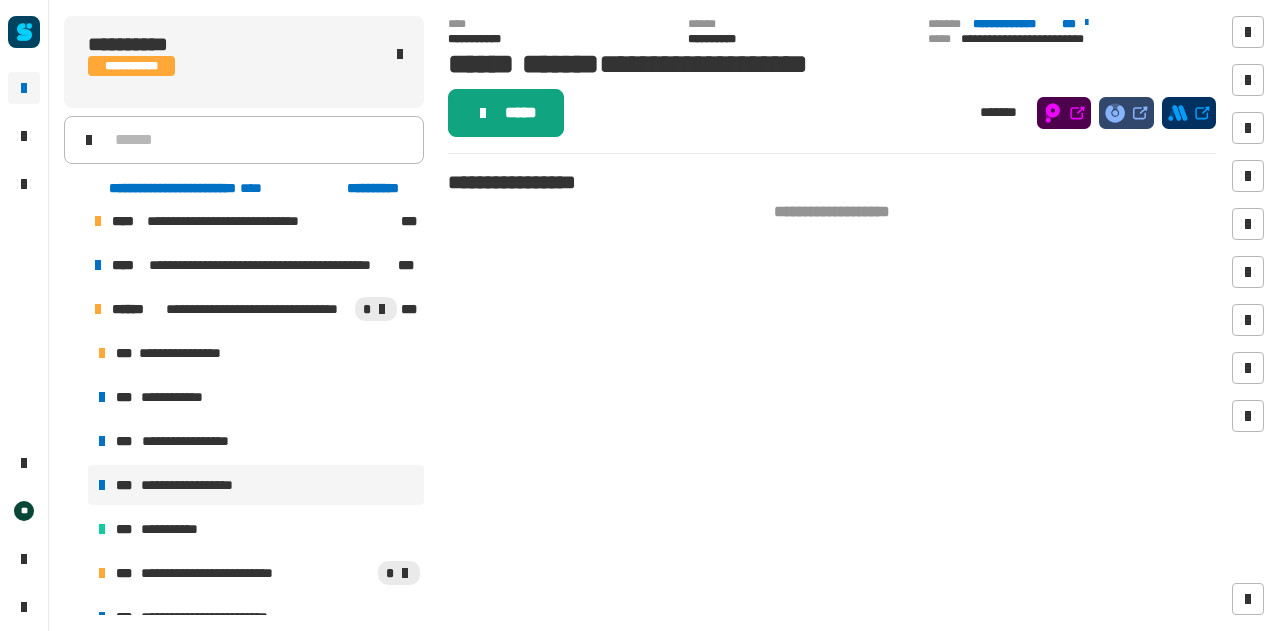 click on "*****" 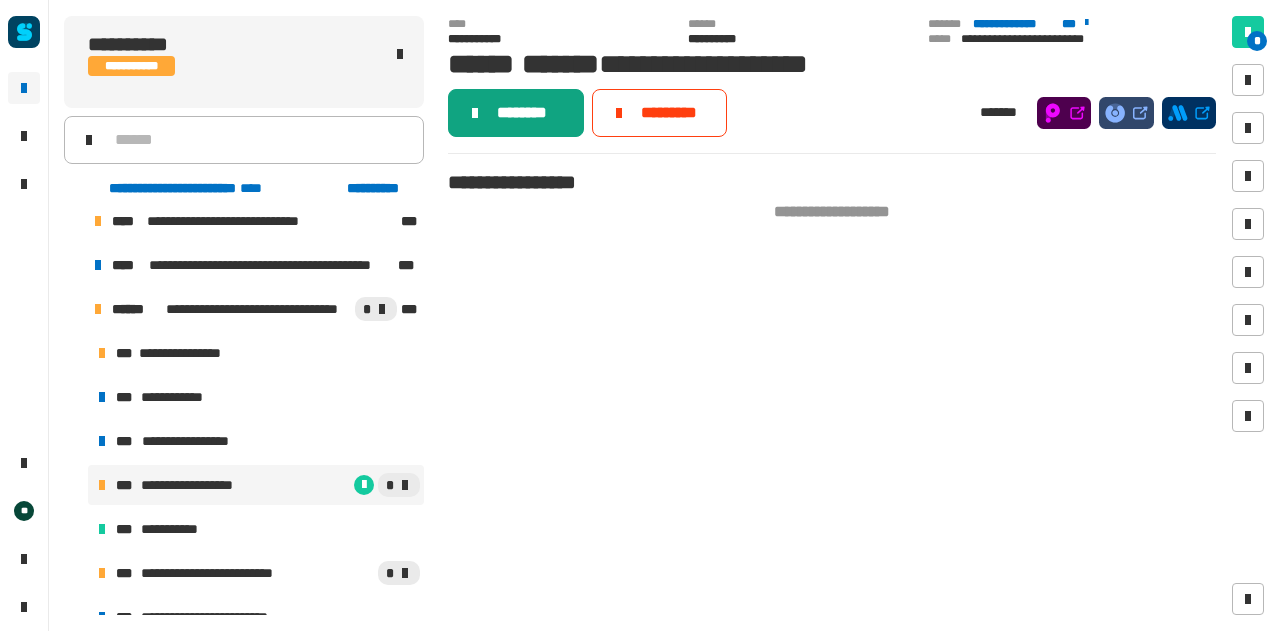 click on "********" 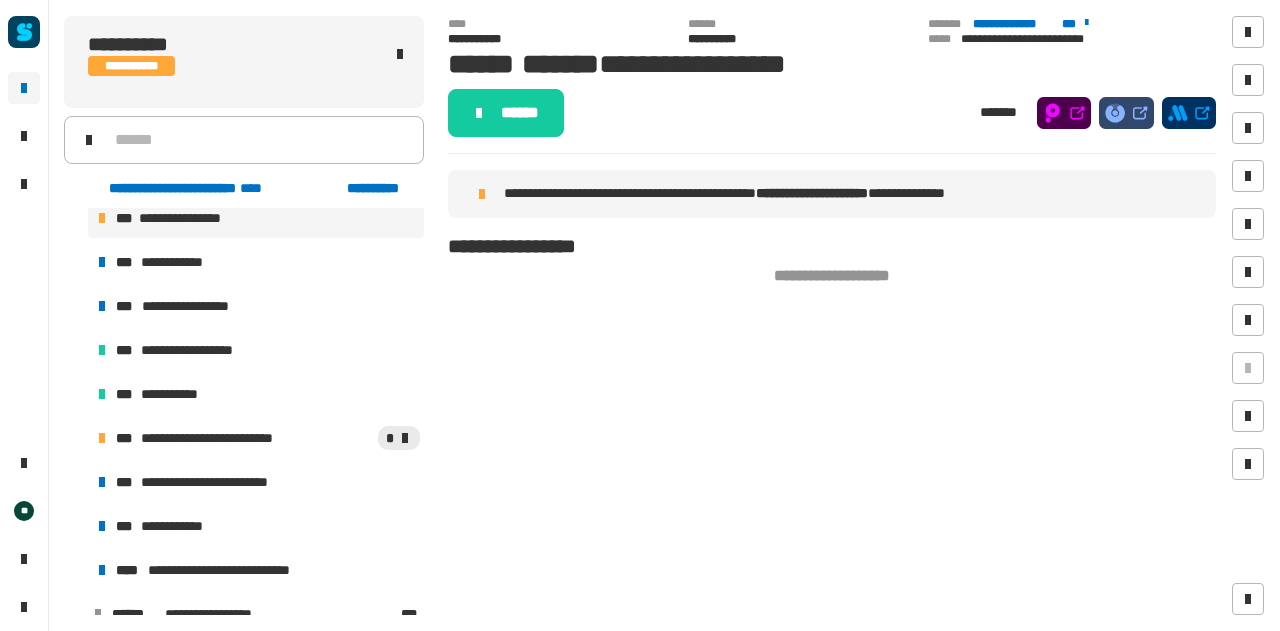 scroll, scrollTop: 174, scrollLeft: 0, axis: vertical 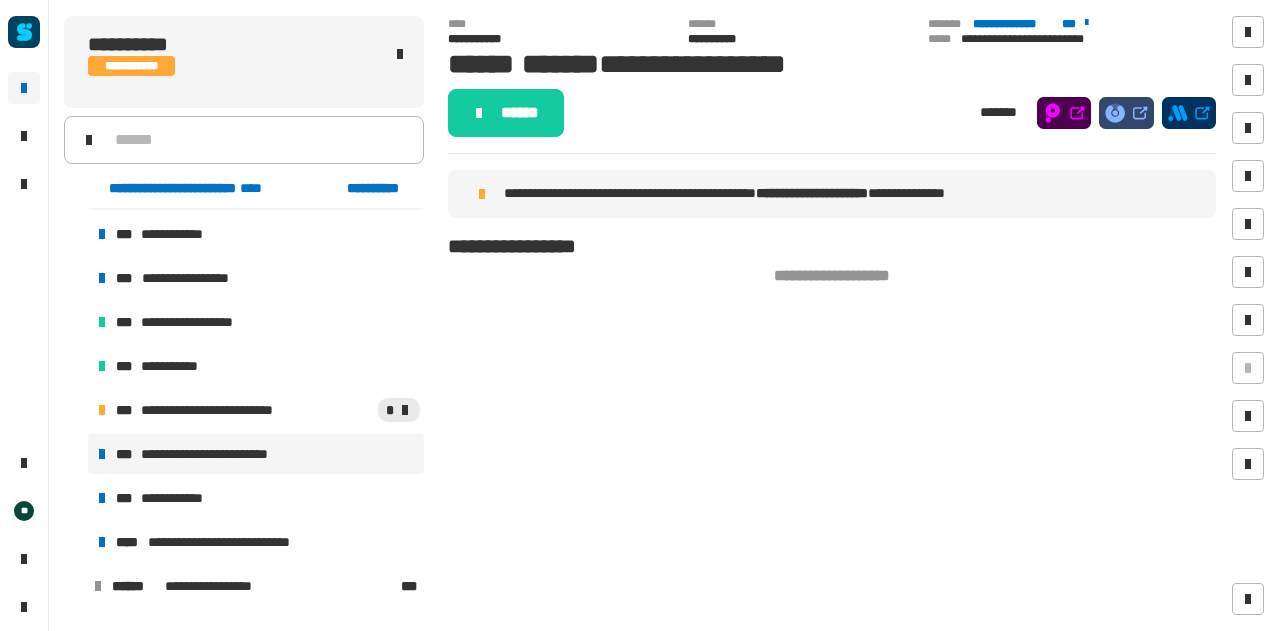 click on "**********" at bounding box center (215, 454) 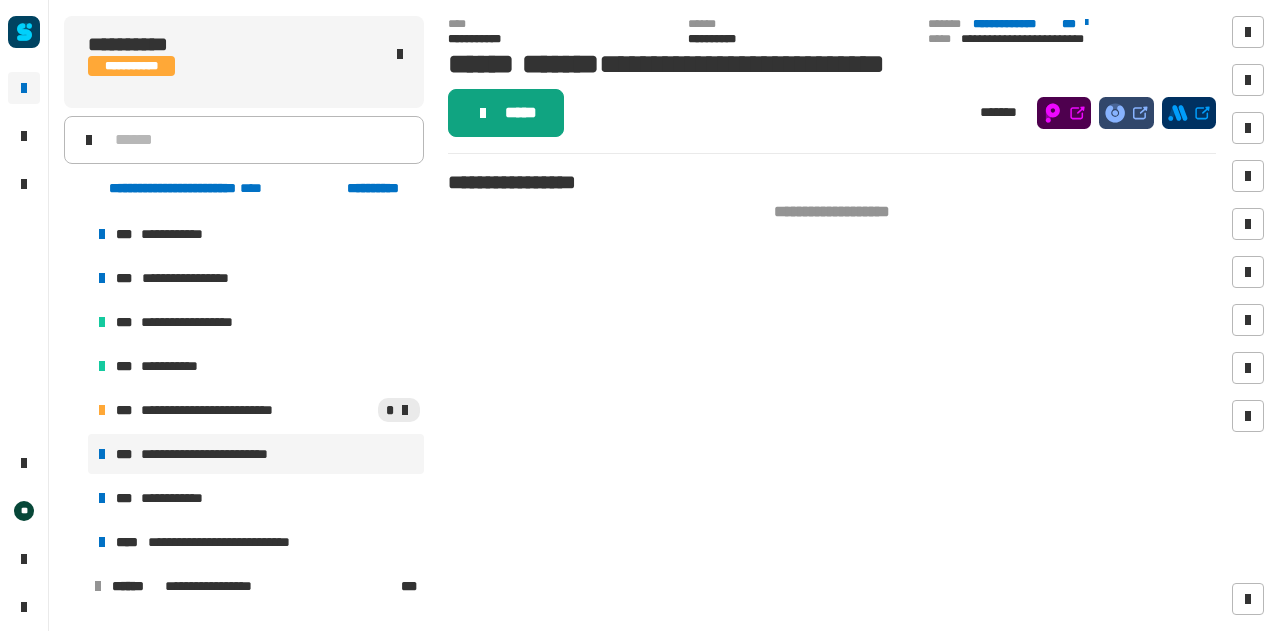 click on "*****" 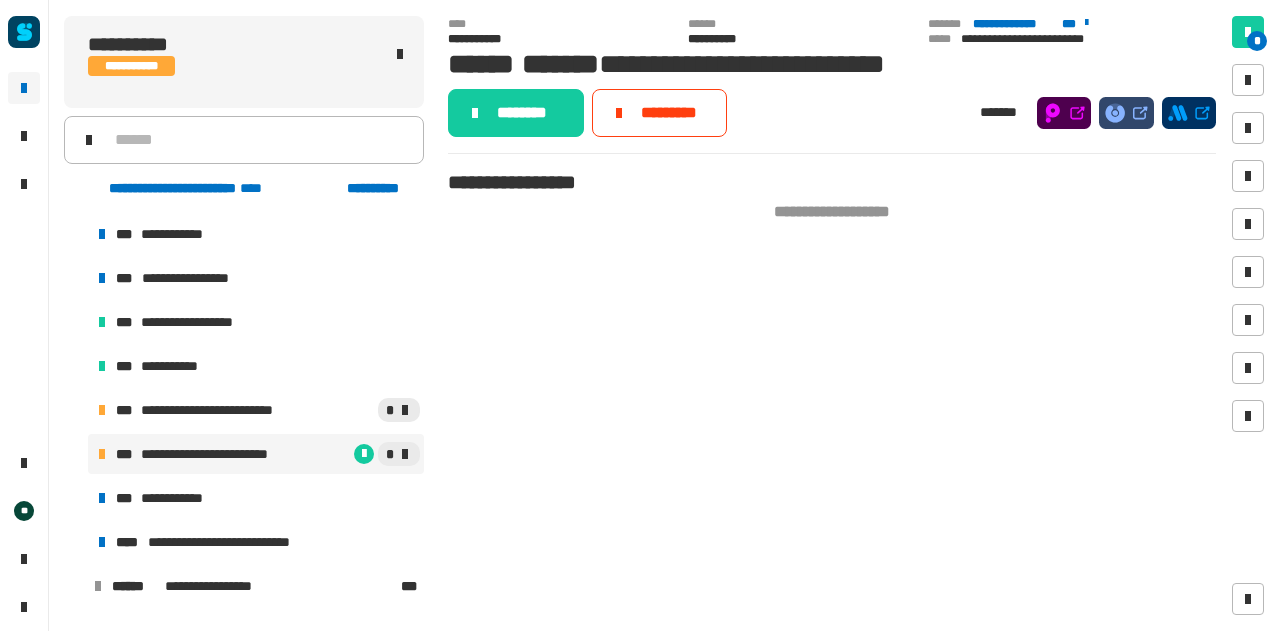 click on "********" 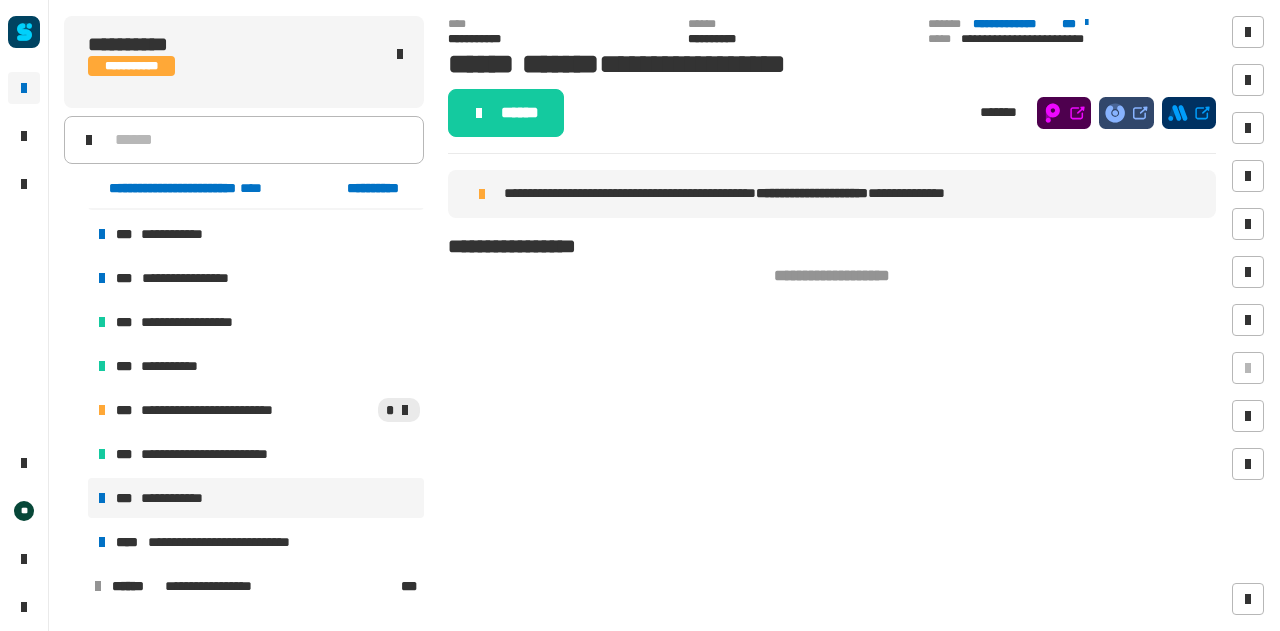 click on "**********" at bounding box center [256, 498] 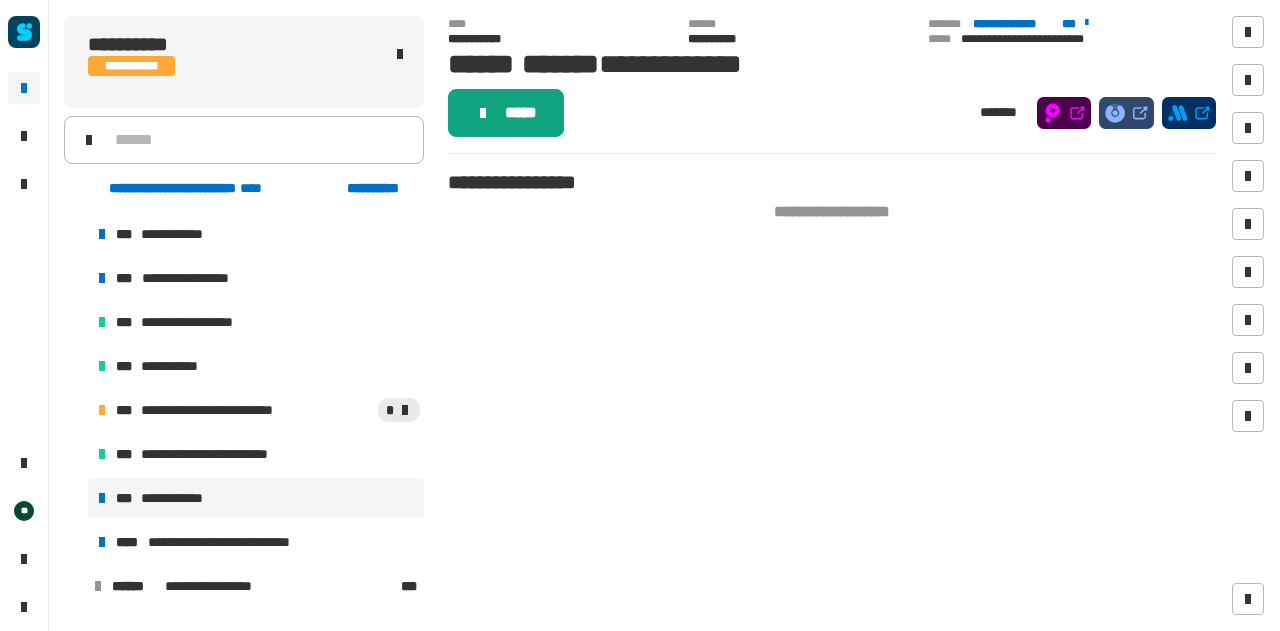 click on "*****" 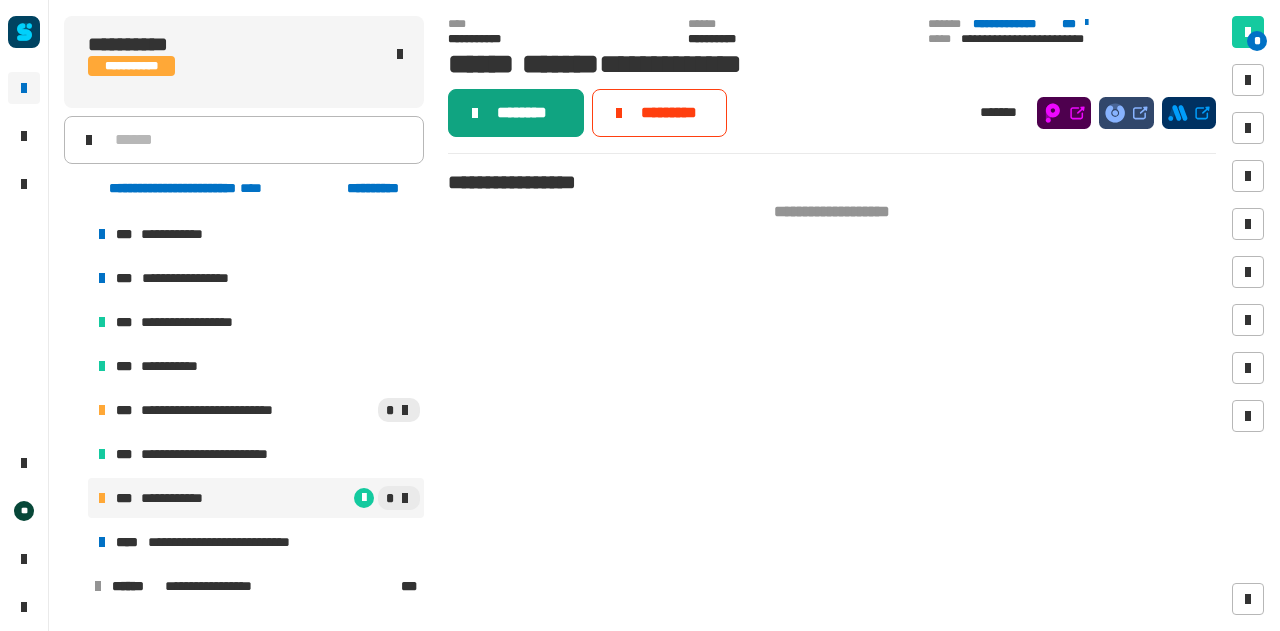 click on "********" 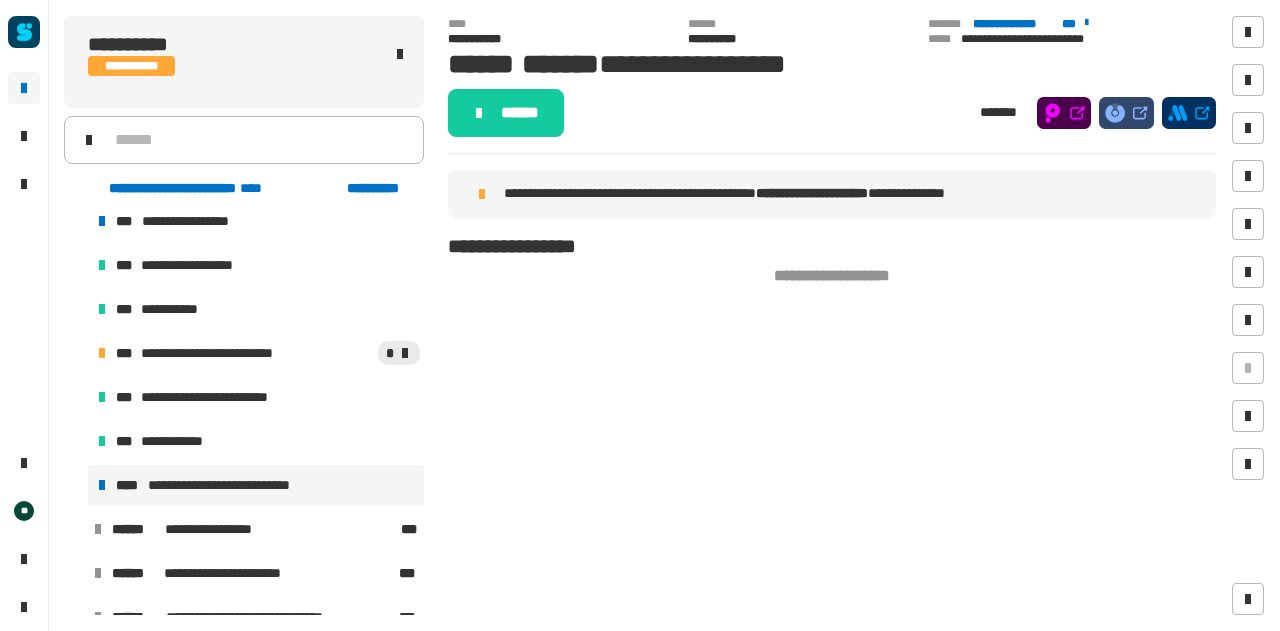 scroll, scrollTop: 230, scrollLeft: 0, axis: vertical 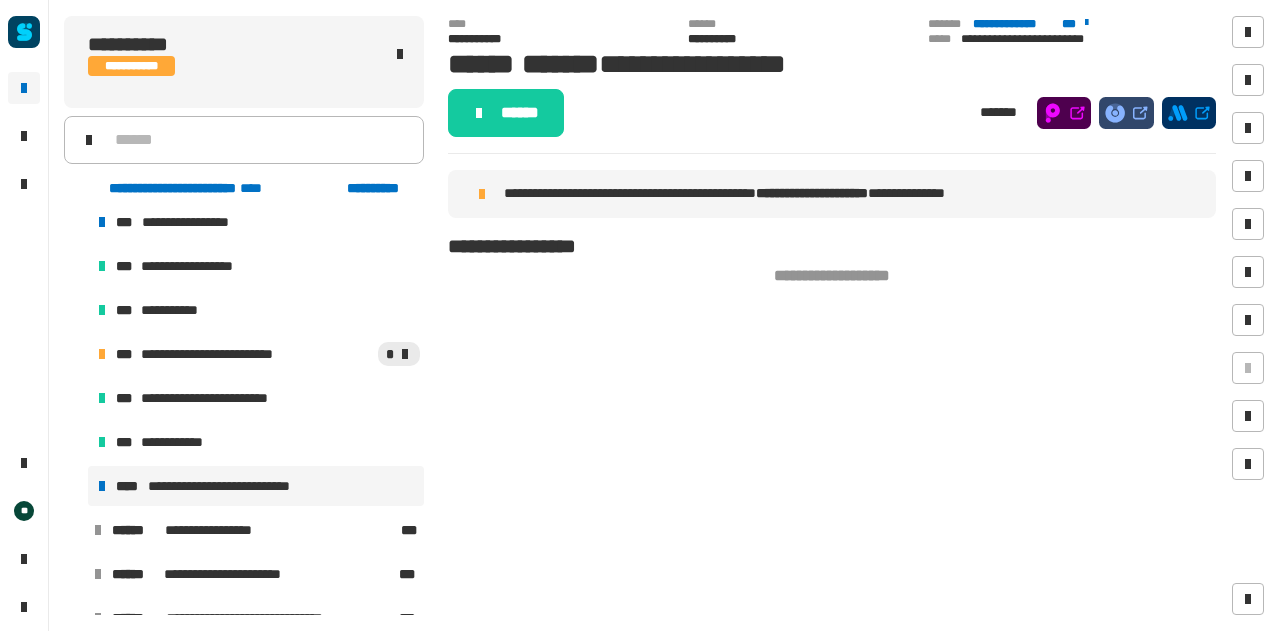 click on "**********" at bounding box center [237, 486] 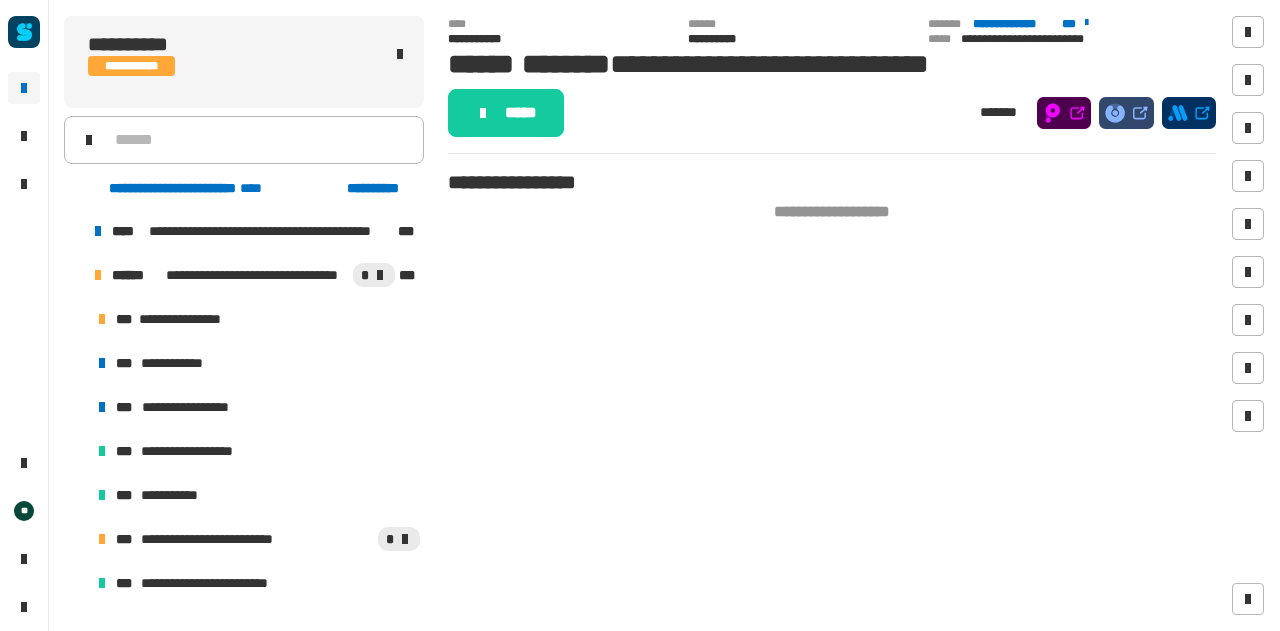 scroll, scrollTop: 45, scrollLeft: 0, axis: vertical 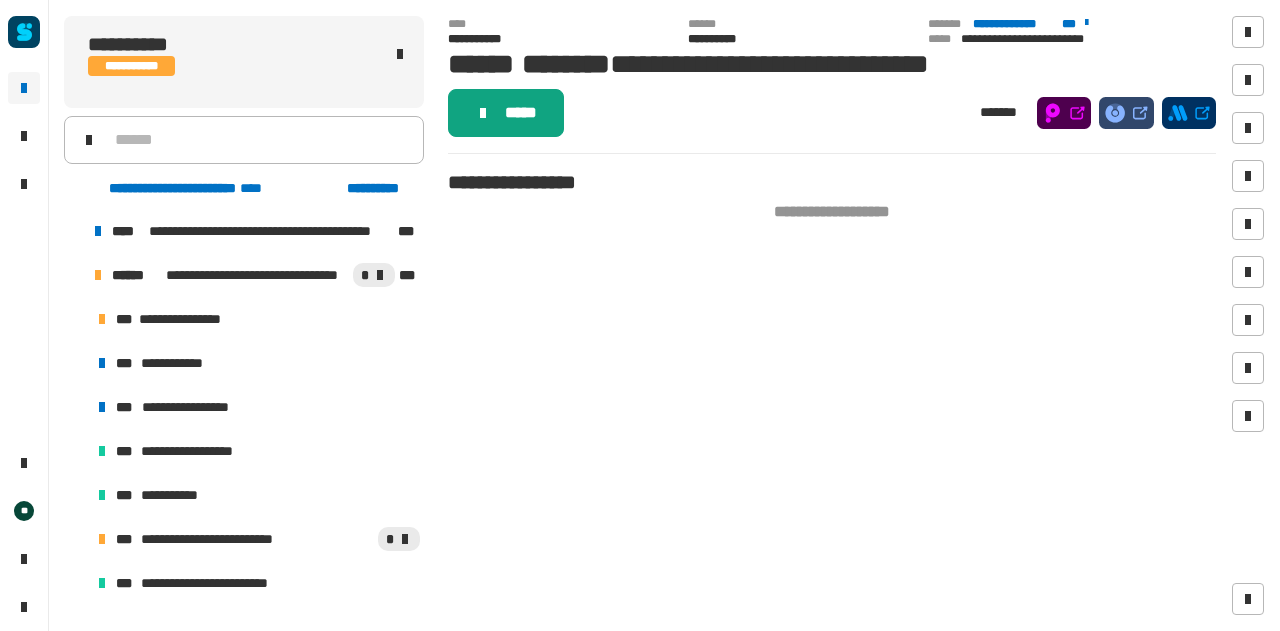 click on "*****" 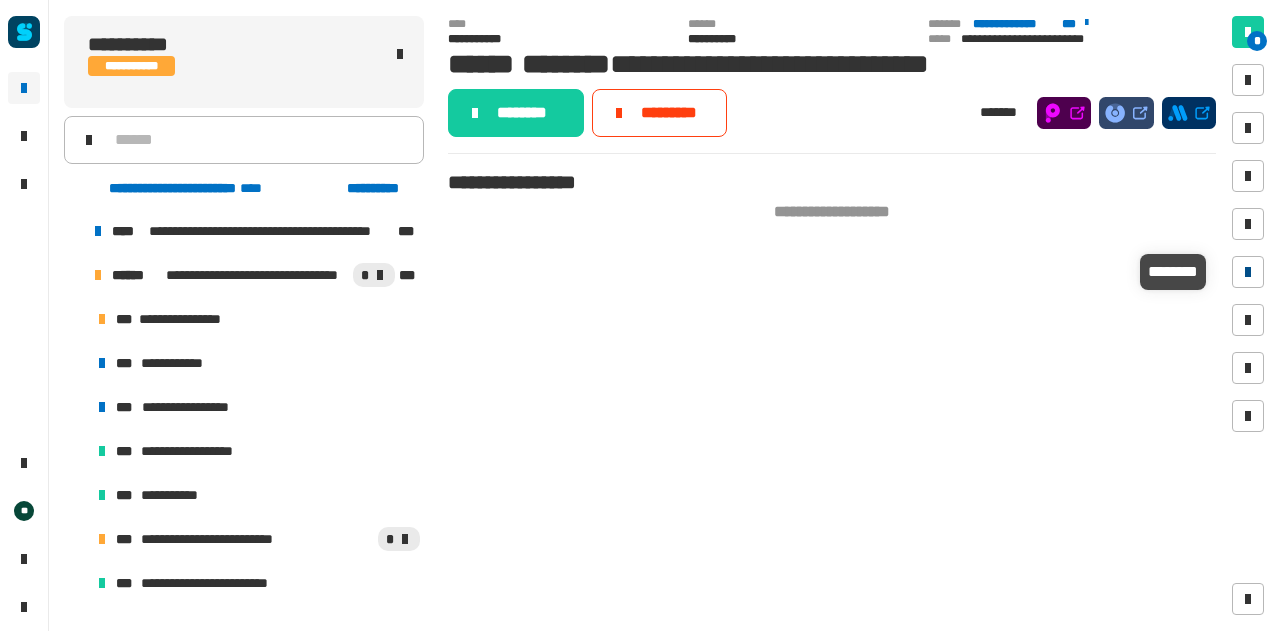 click at bounding box center (1248, 272) 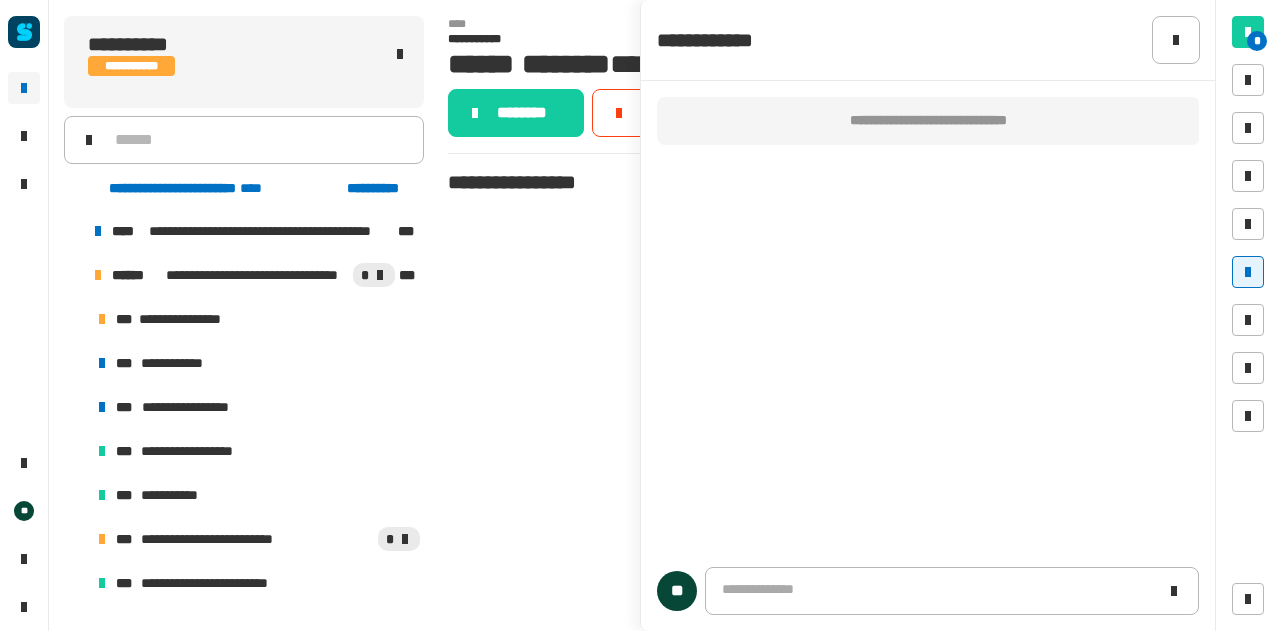 type 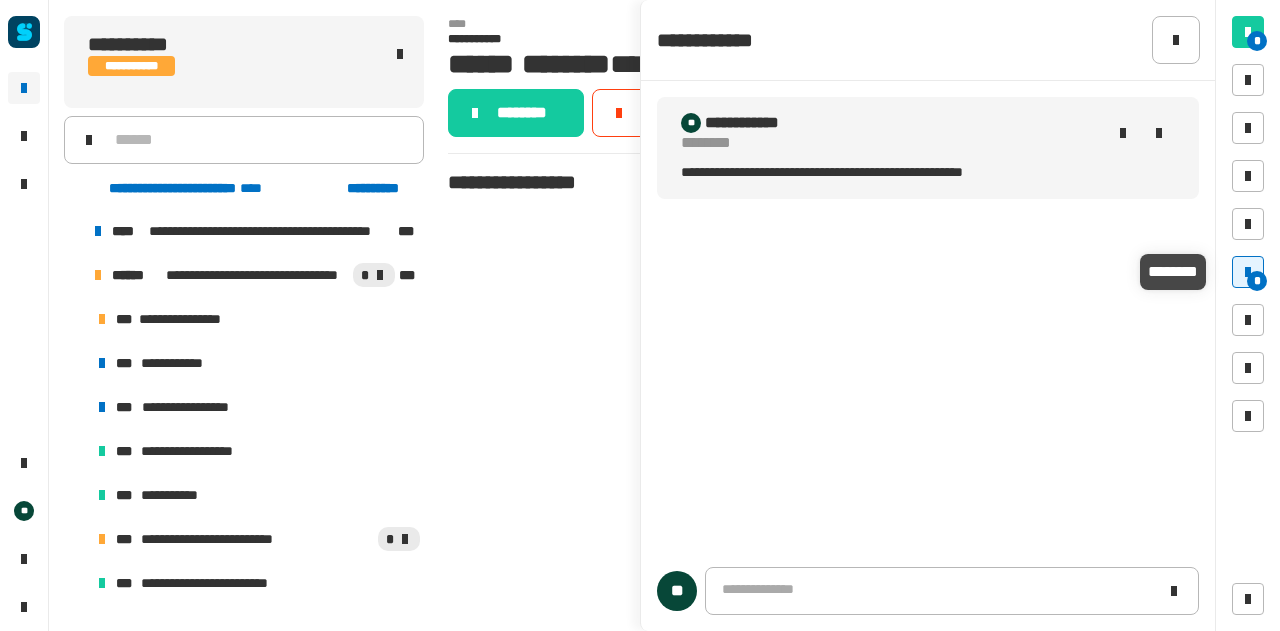 click on "*" at bounding box center [1257, 281] 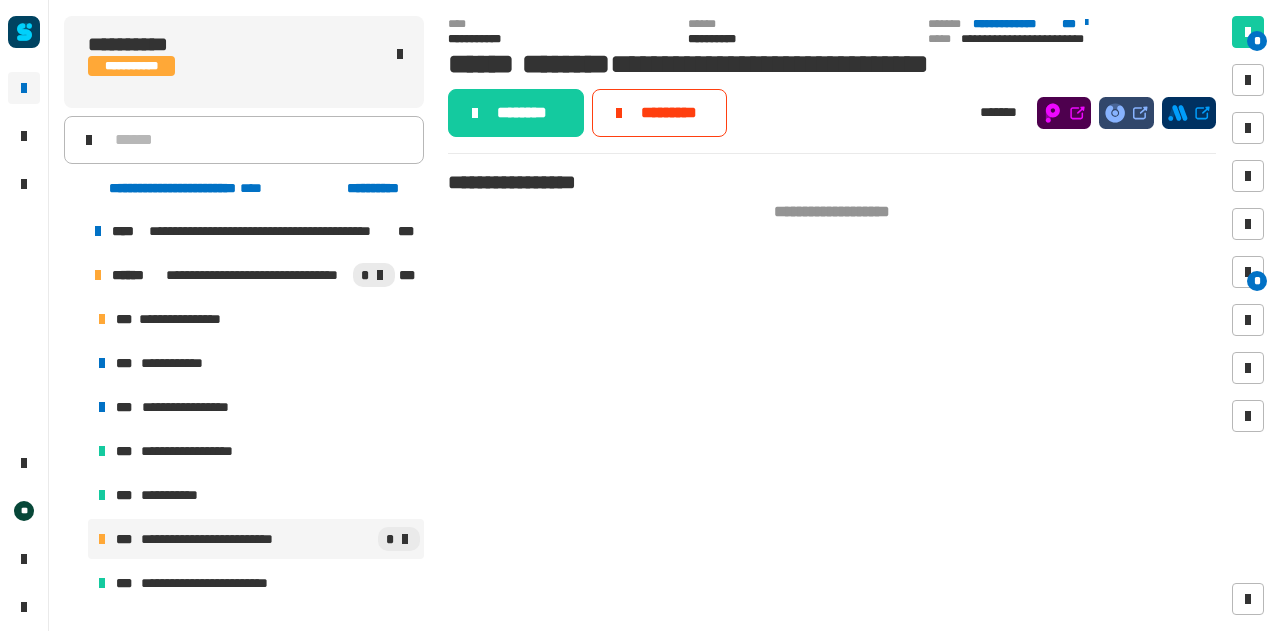 click on "**********" at bounding box center [228, 539] 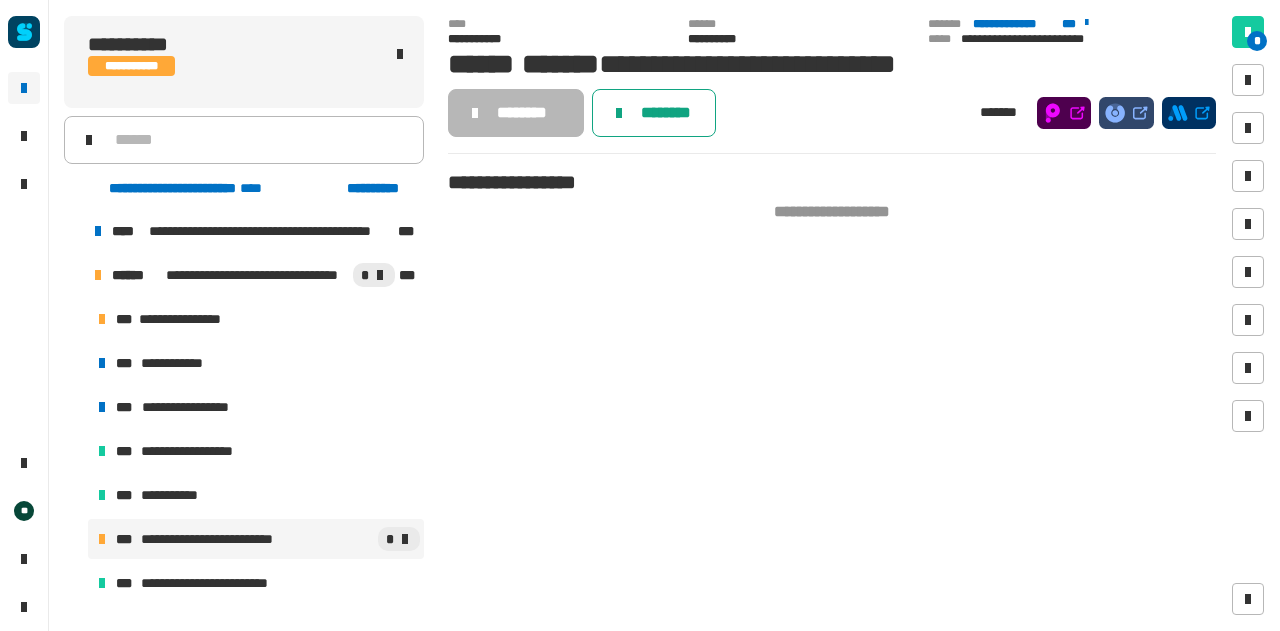 click on "********" 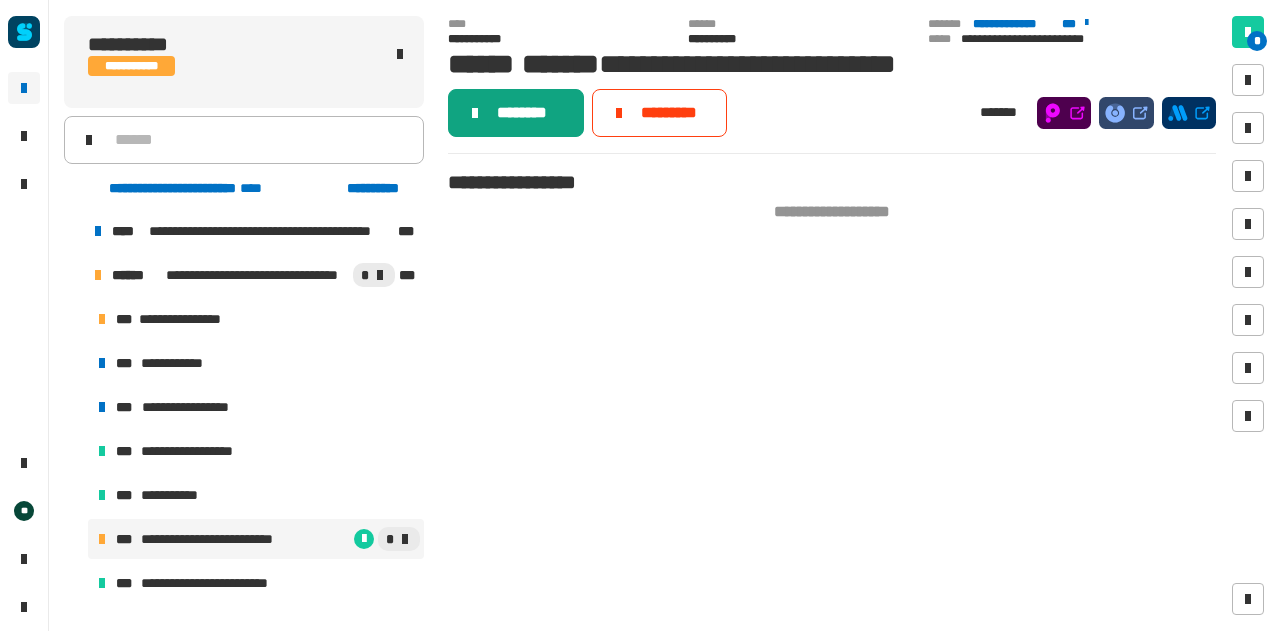 click on "********" 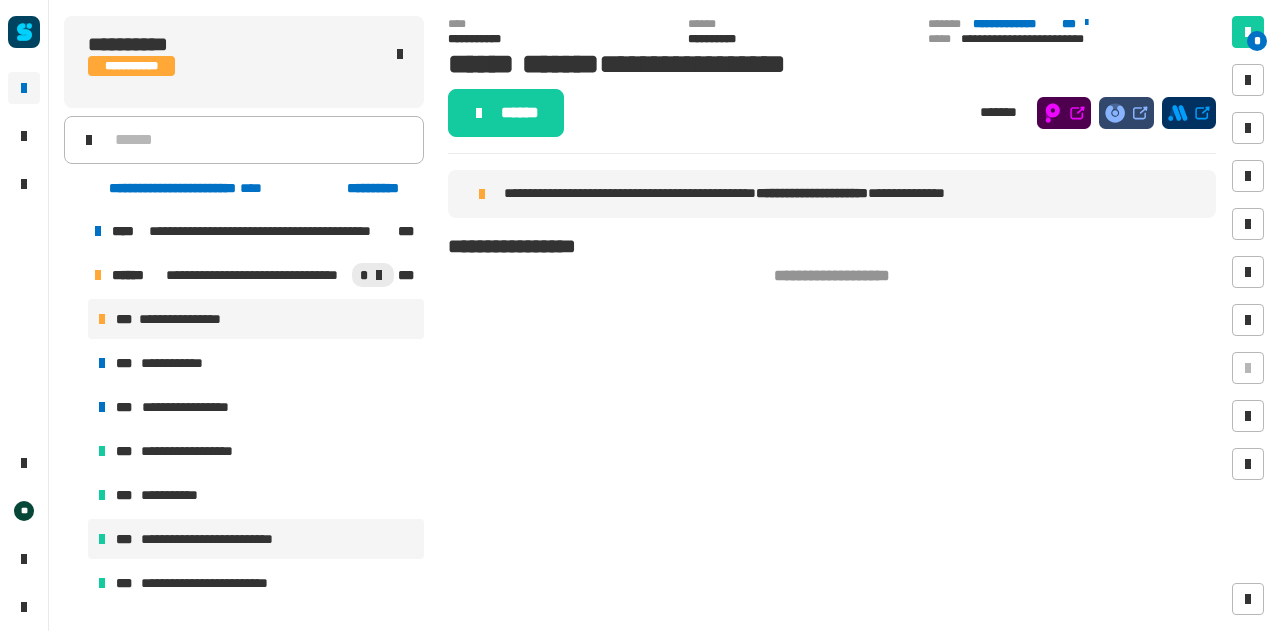 click on "**********" at bounding box center [228, 539] 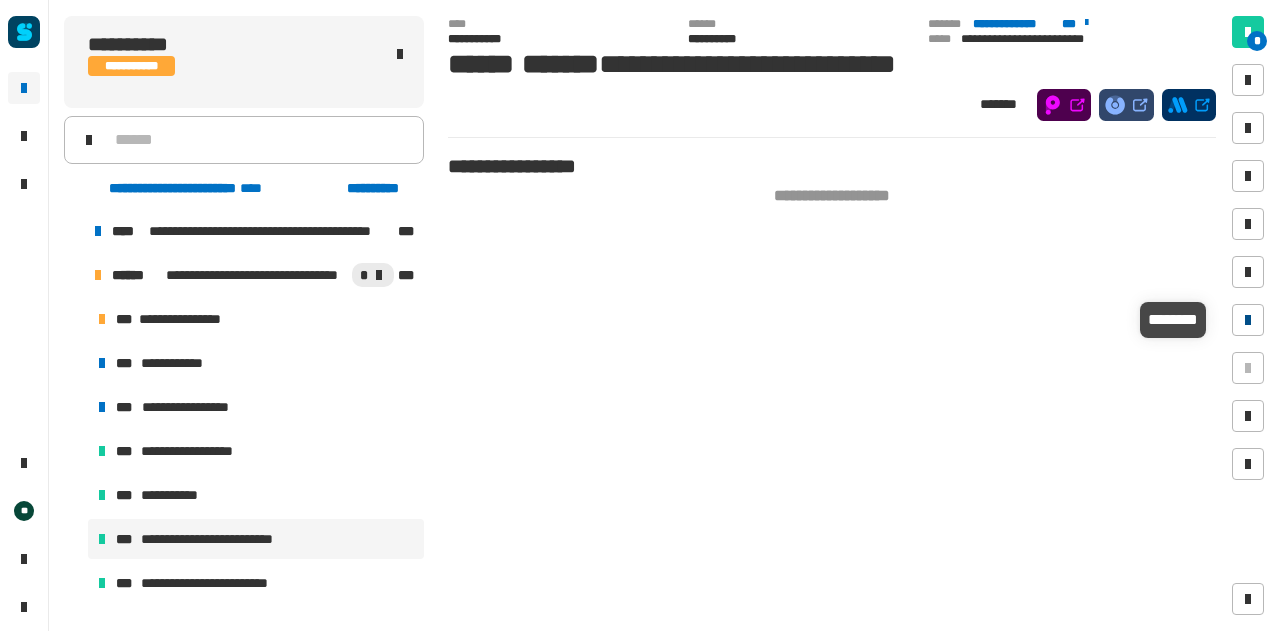click at bounding box center (1248, 320) 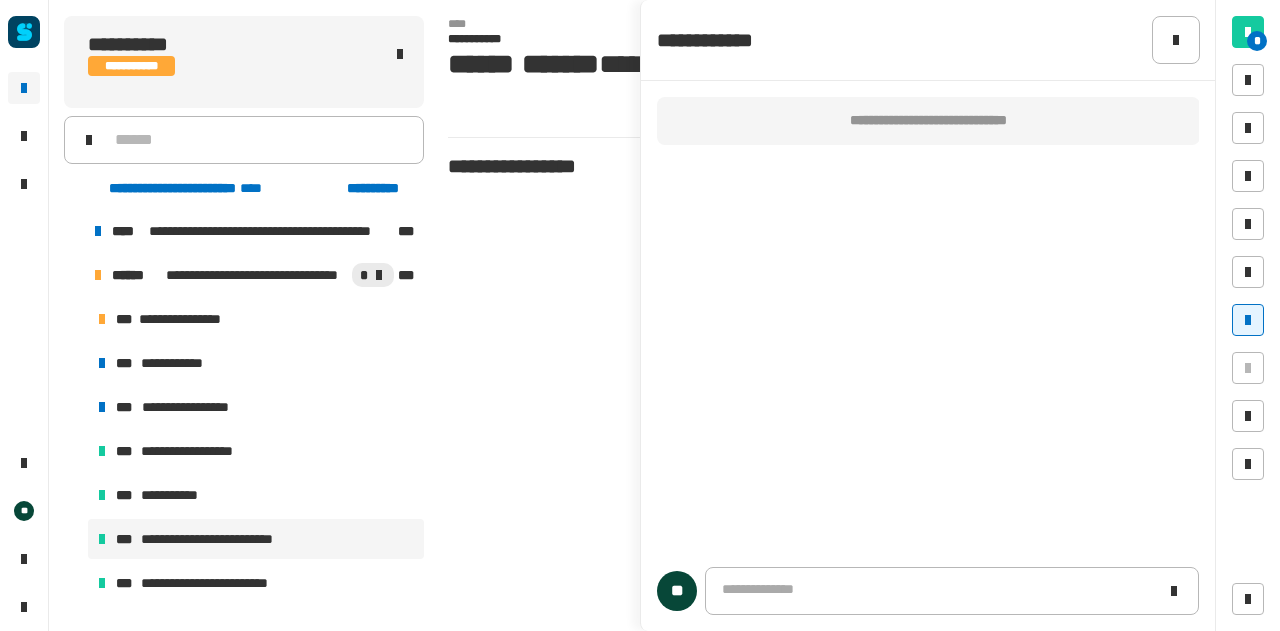 type 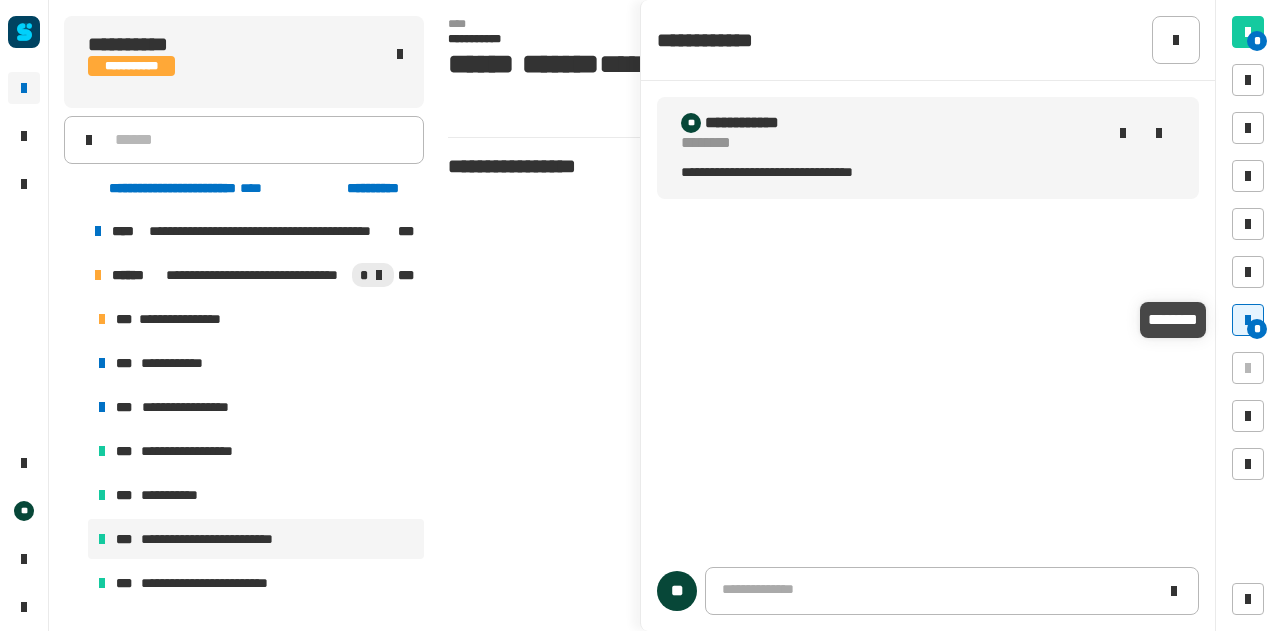 click at bounding box center (1248, 320) 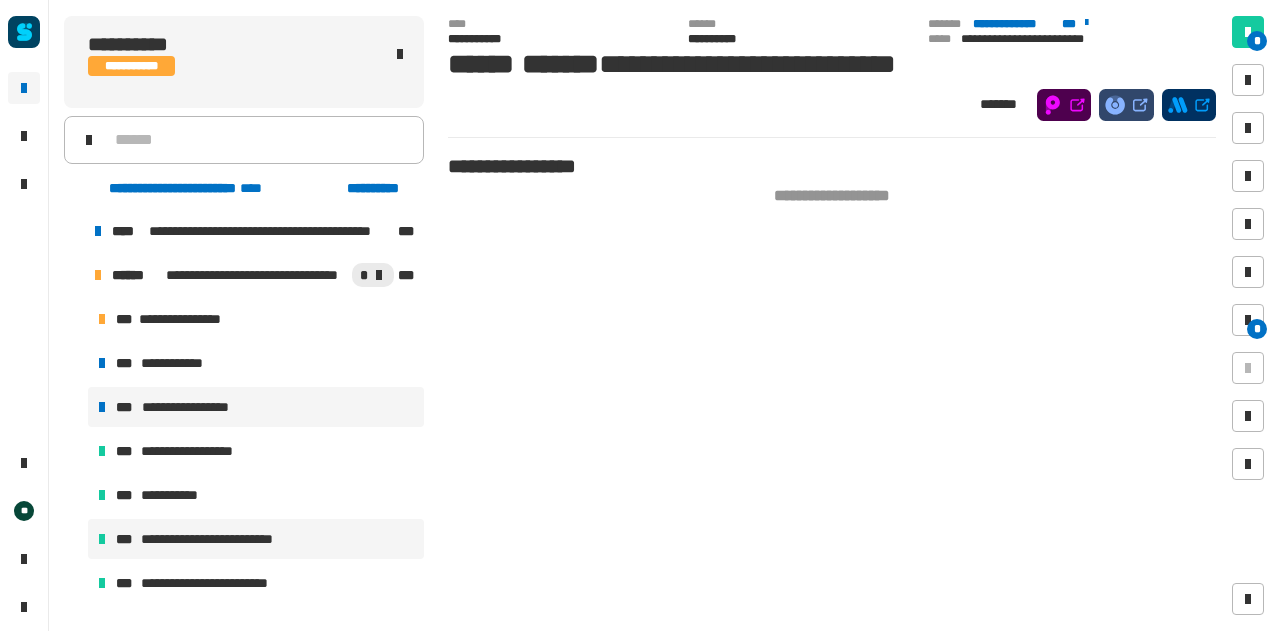 click on "**********" at bounding box center [256, 407] 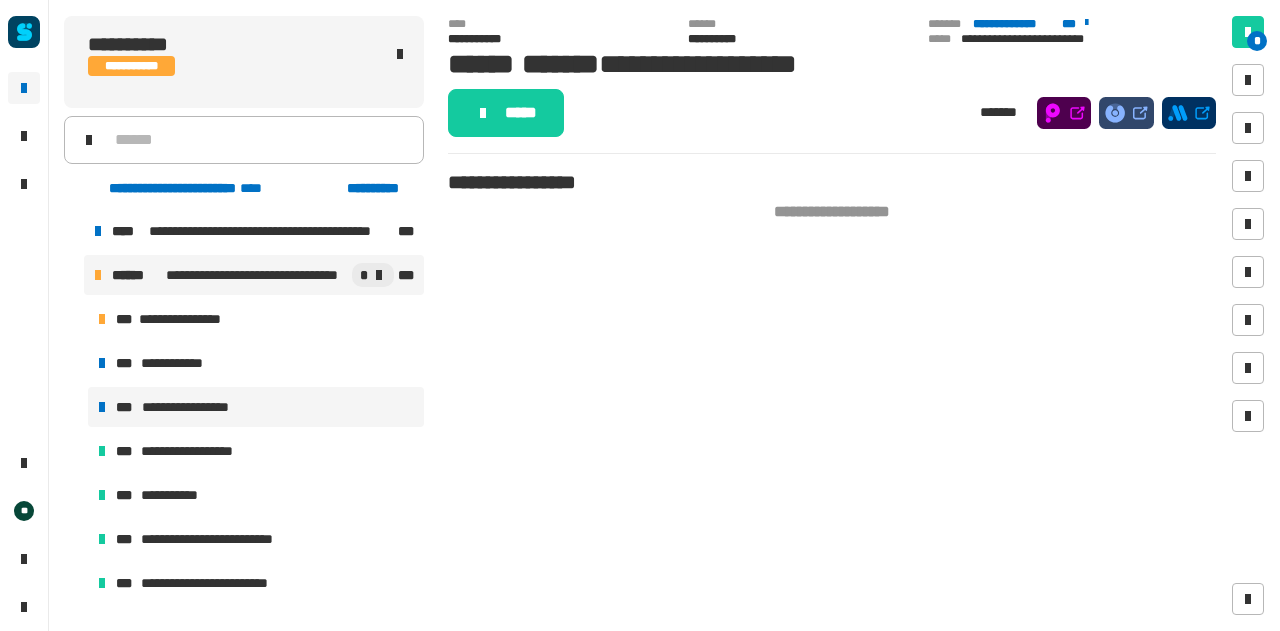 scroll, scrollTop: 0, scrollLeft: 0, axis: both 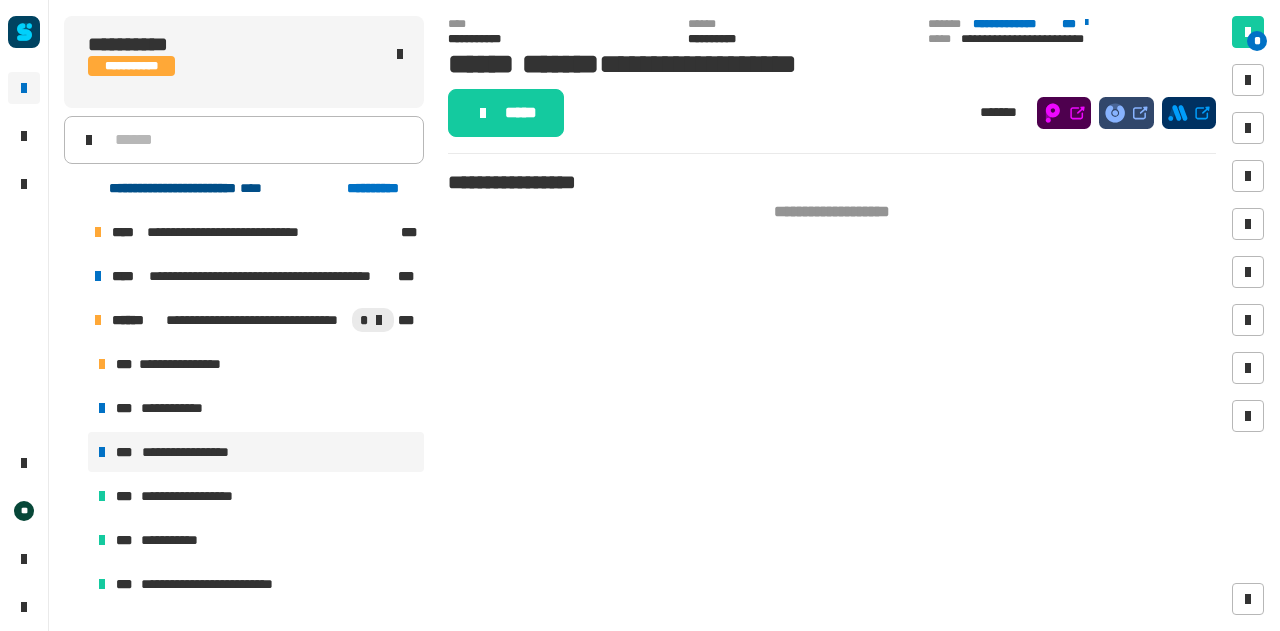 click on "**********" 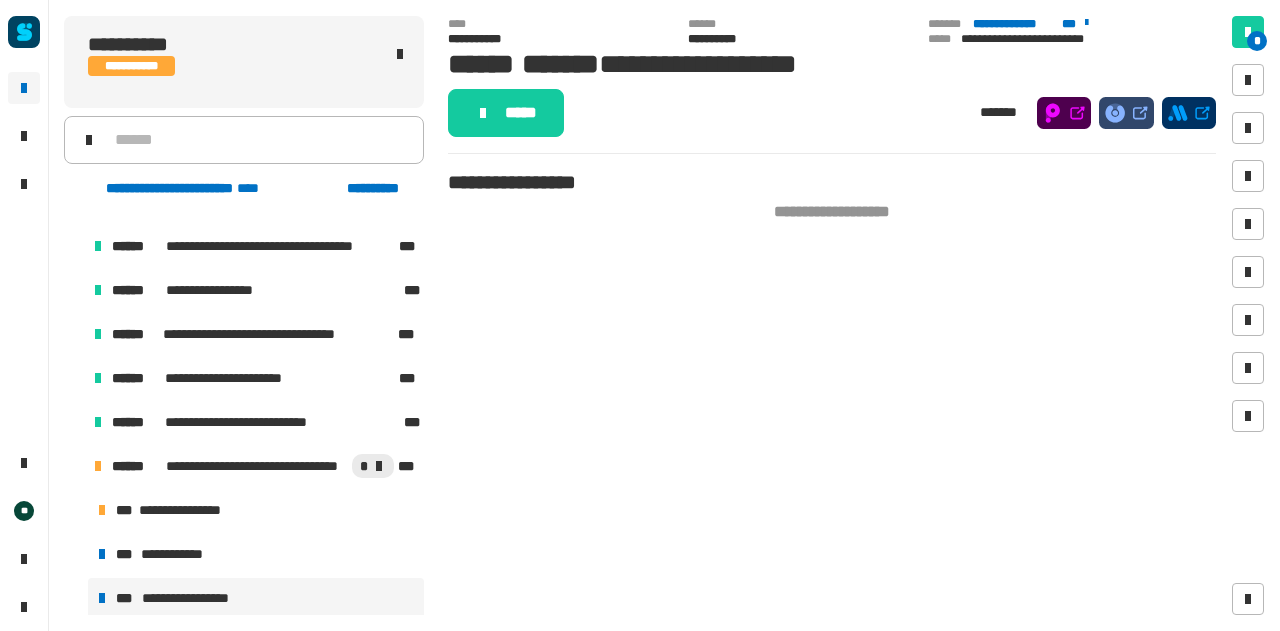 scroll, scrollTop: 1668, scrollLeft: 0, axis: vertical 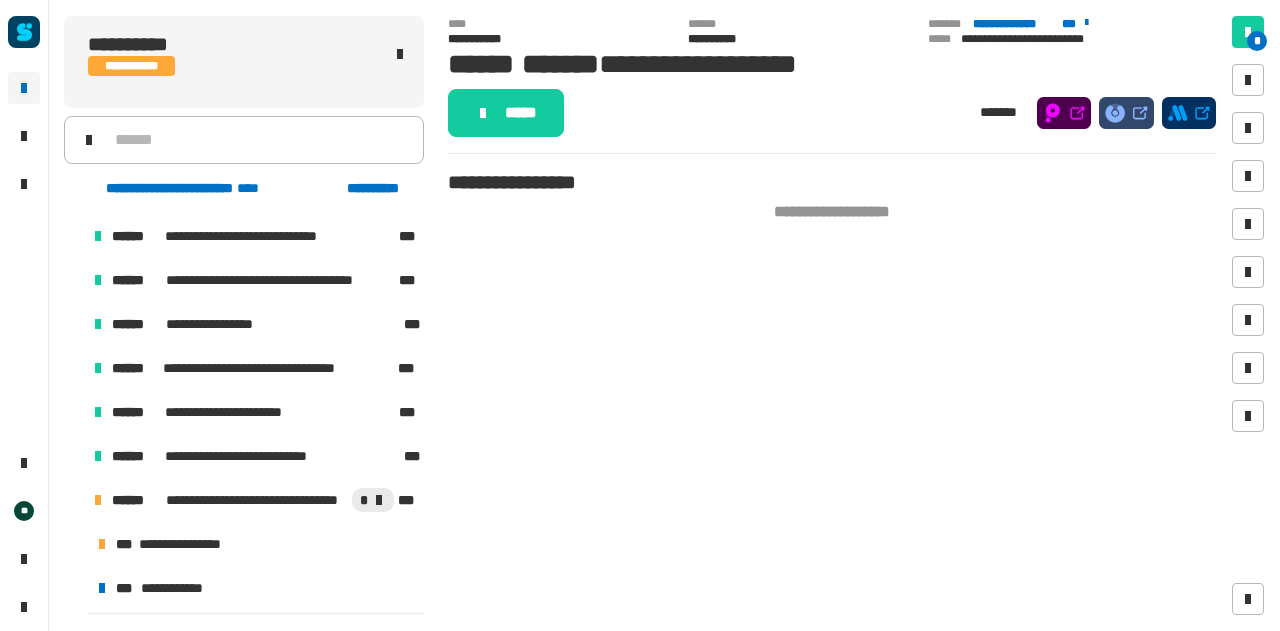 click 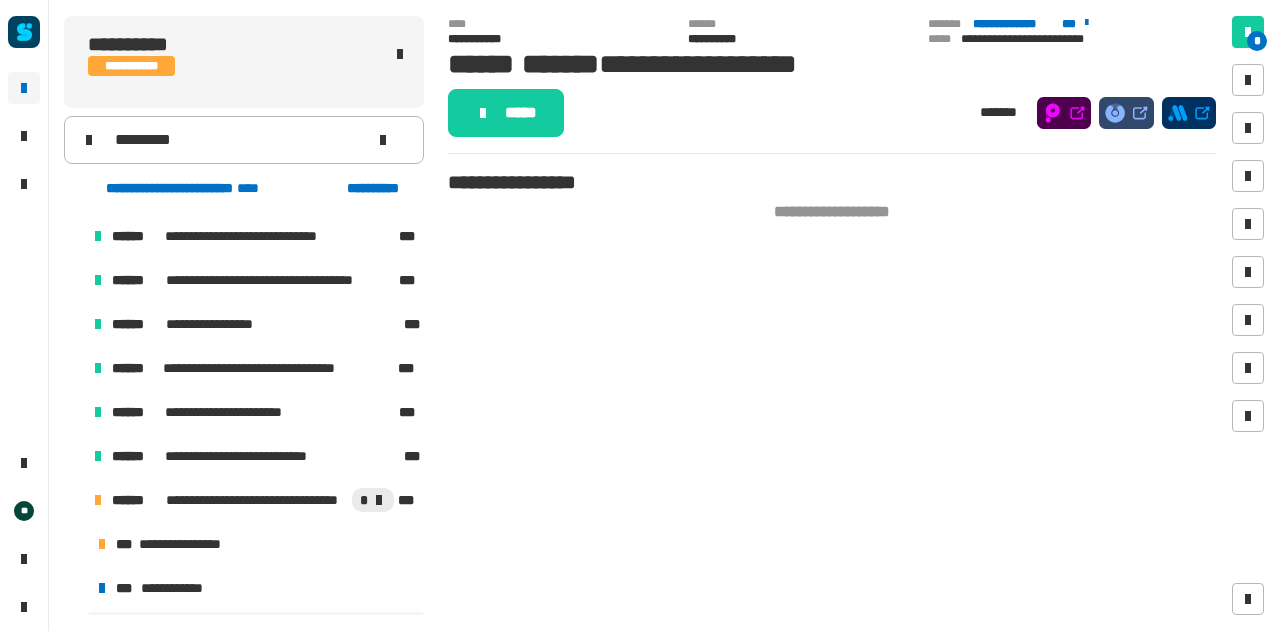 scroll, scrollTop: 0, scrollLeft: 0, axis: both 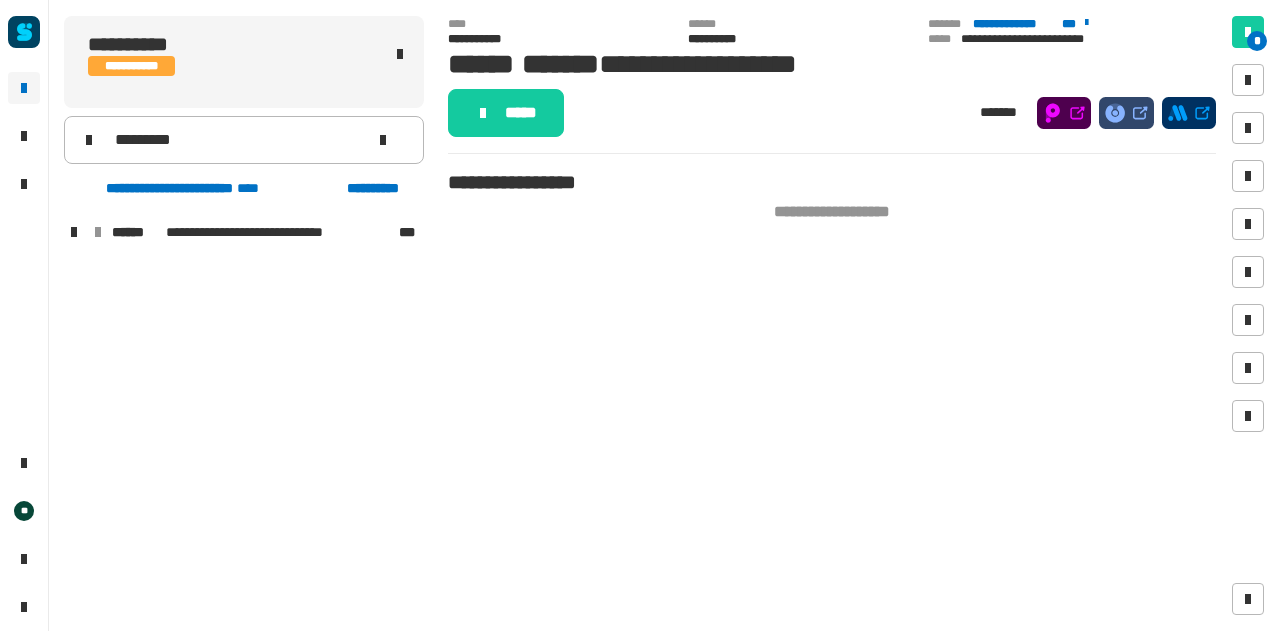 type on "*********" 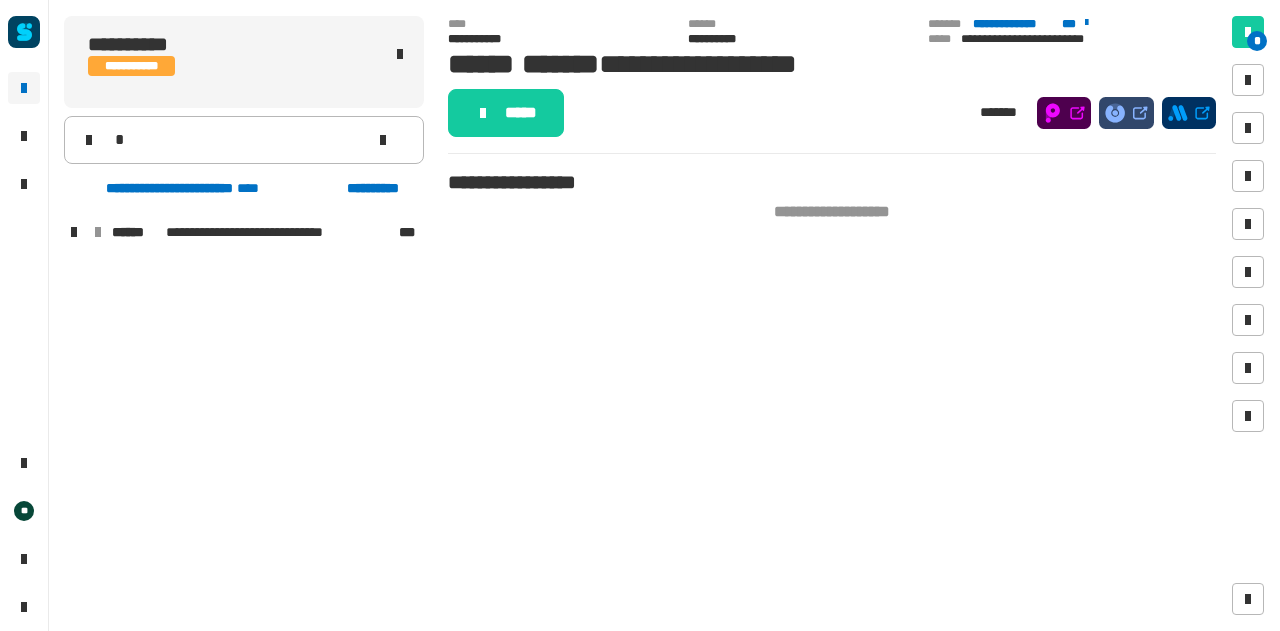 type 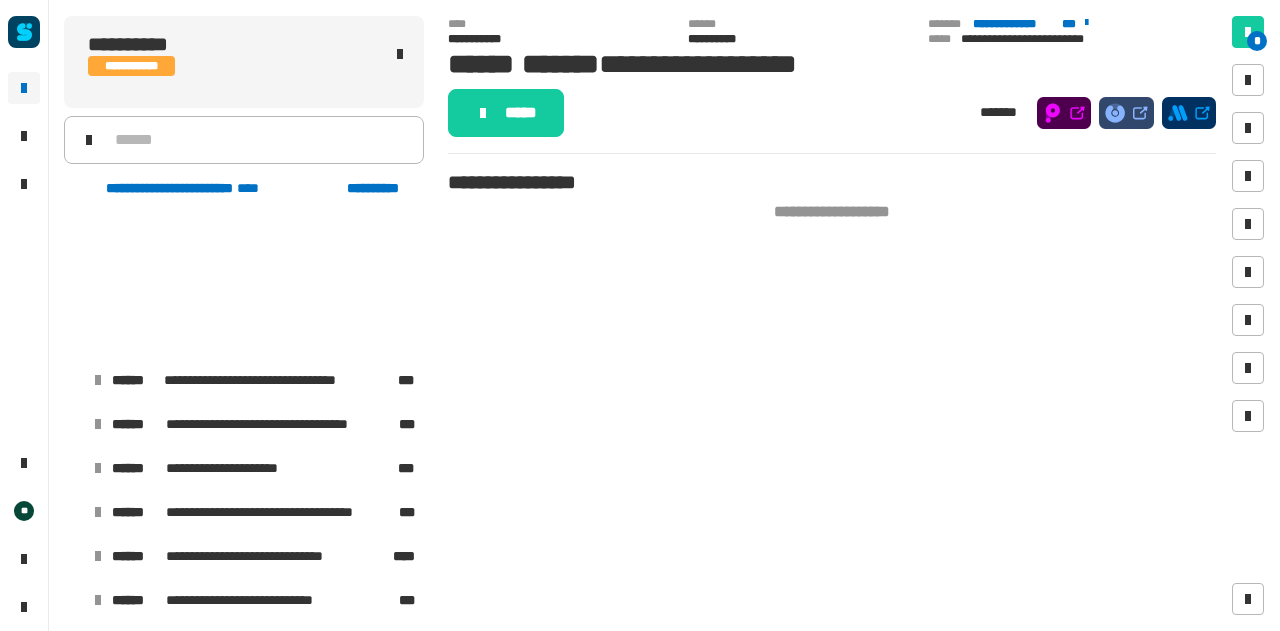 scroll, scrollTop: 2400, scrollLeft: 0, axis: vertical 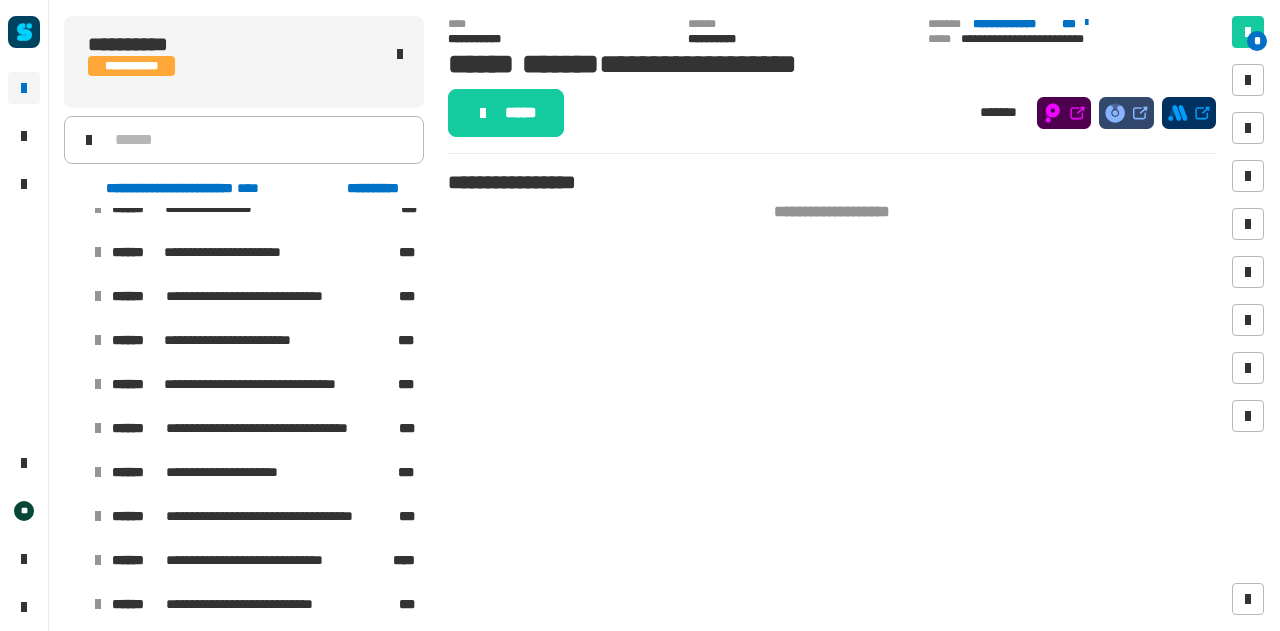 click at bounding box center [74, 296] 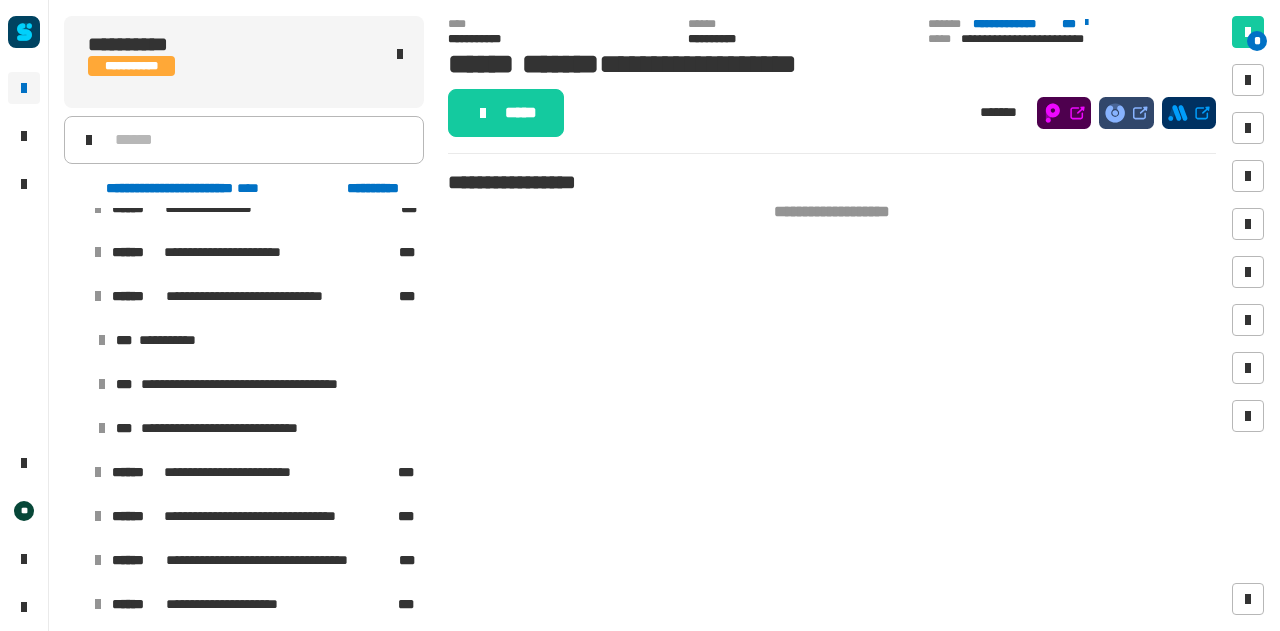 click at bounding box center (74, 296) 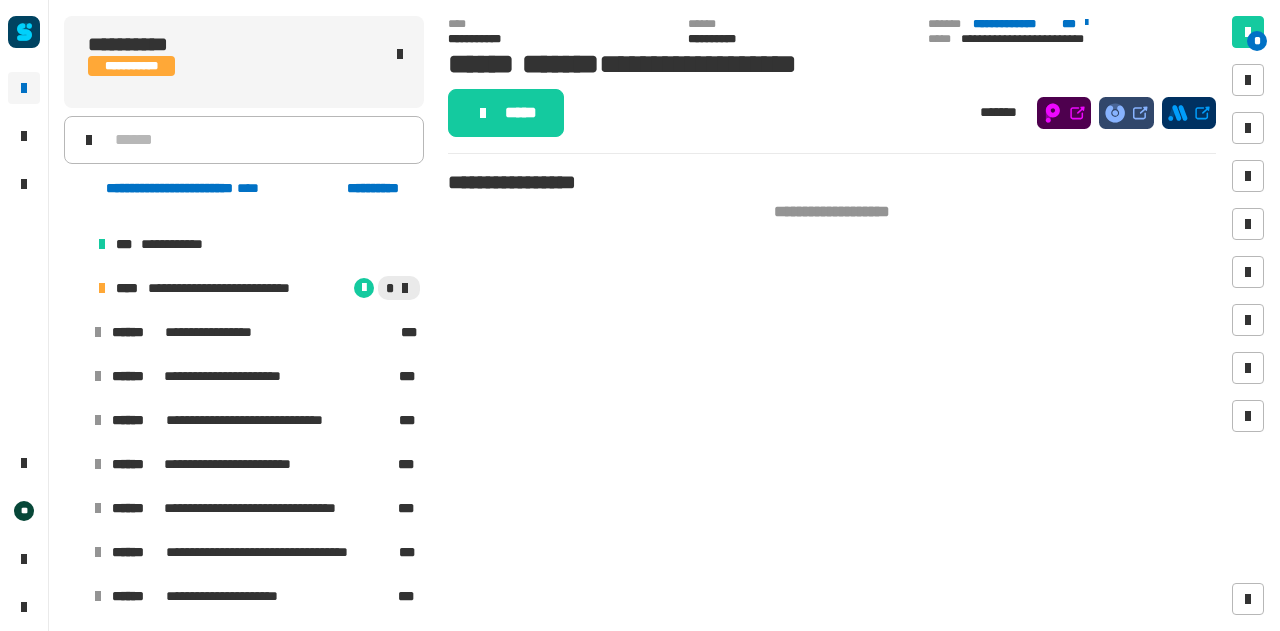 scroll, scrollTop: 2276, scrollLeft: 0, axis: vertical 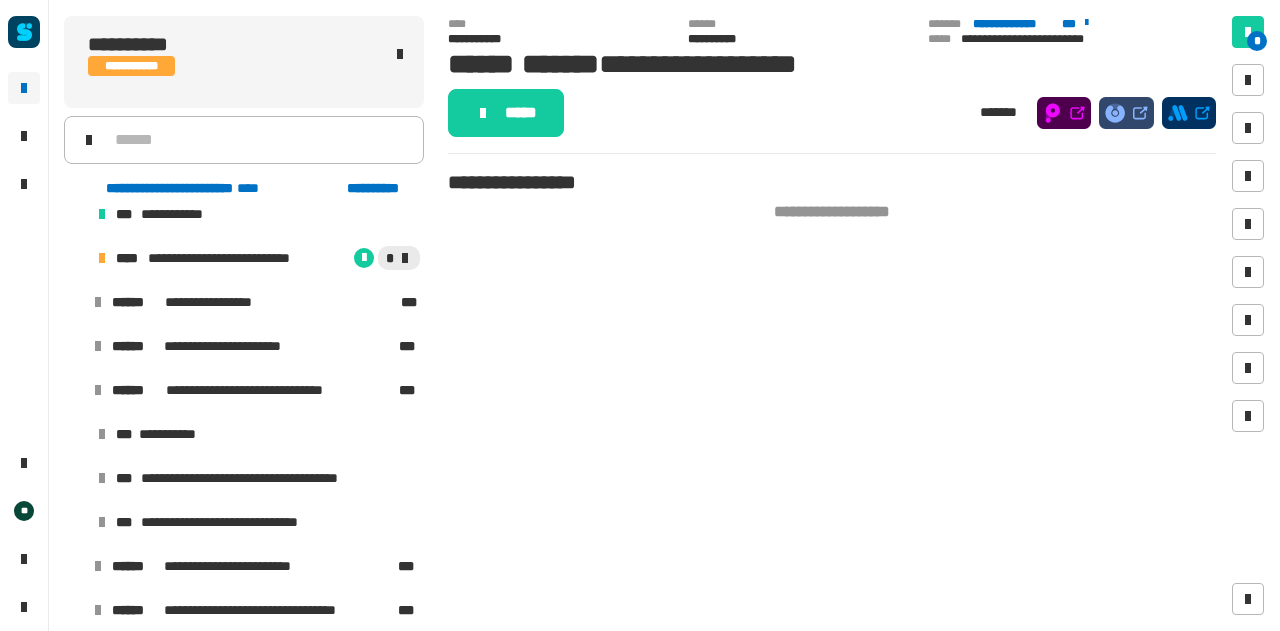 click at bounding box center [74, 390] 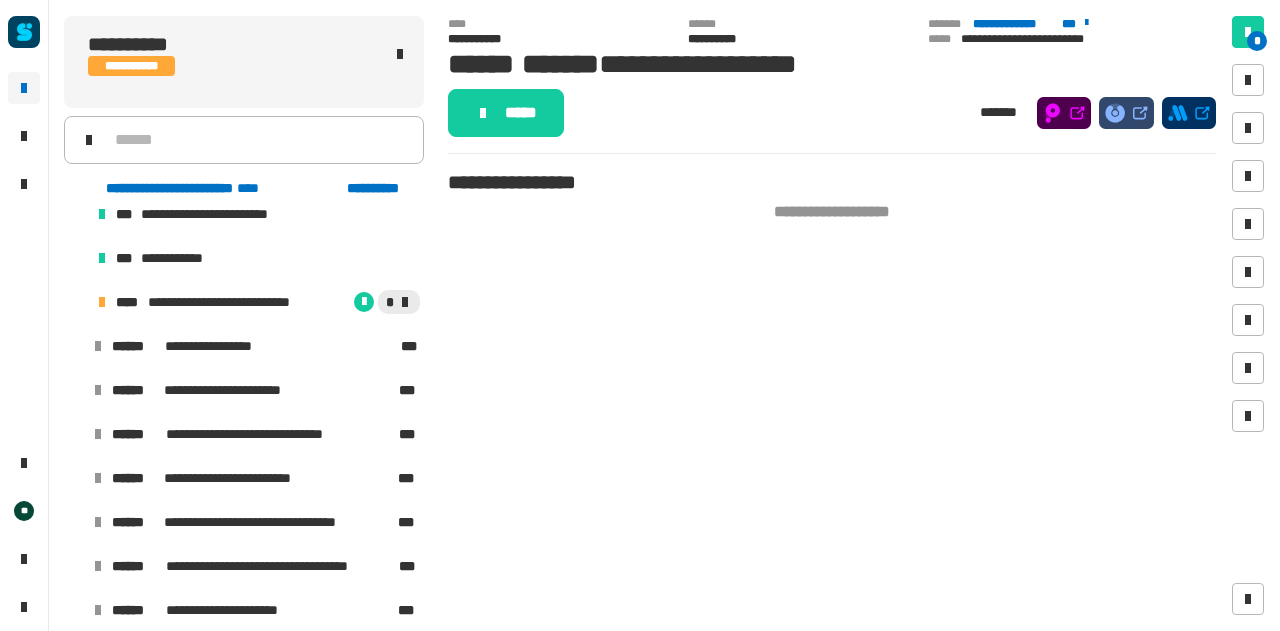 scroll, scrollTop: 2264, scrollLeft: 0, axis: vertical 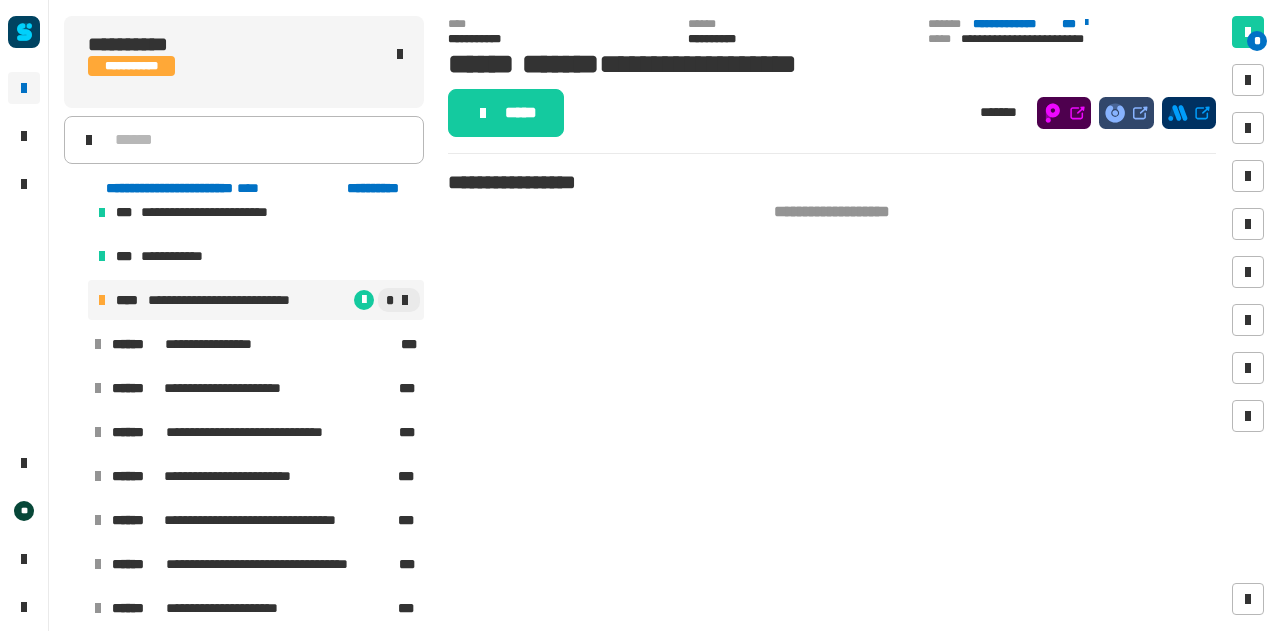 click on "**********" at bounding box center [256, 300] 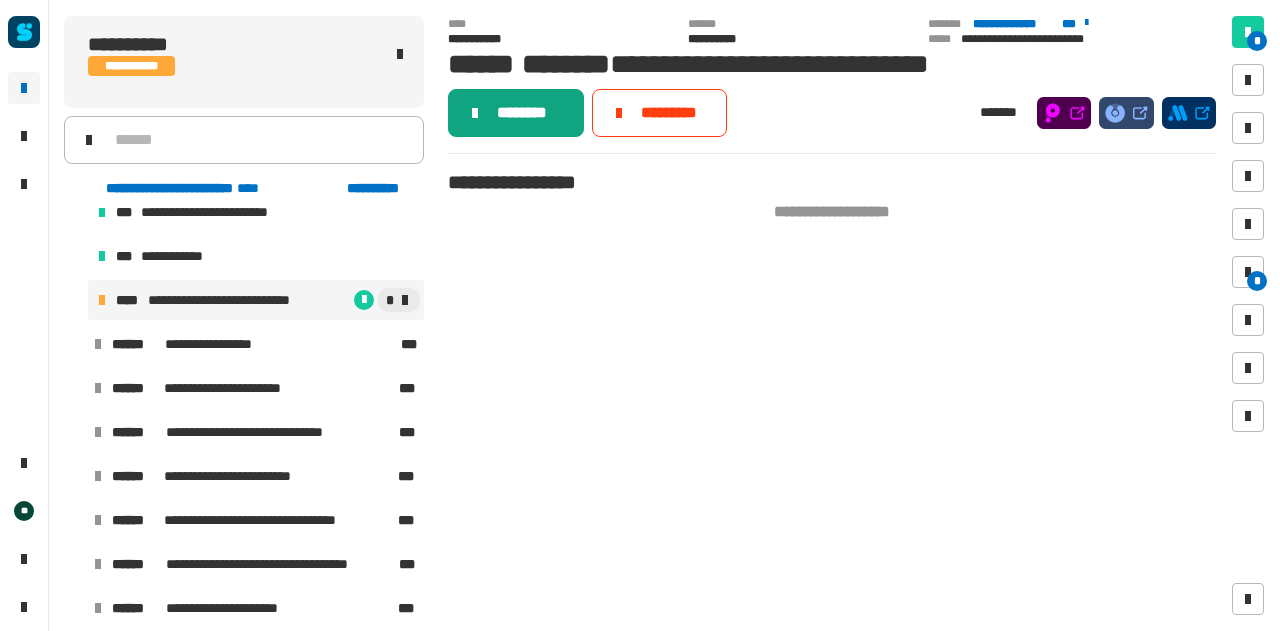 click on "********" 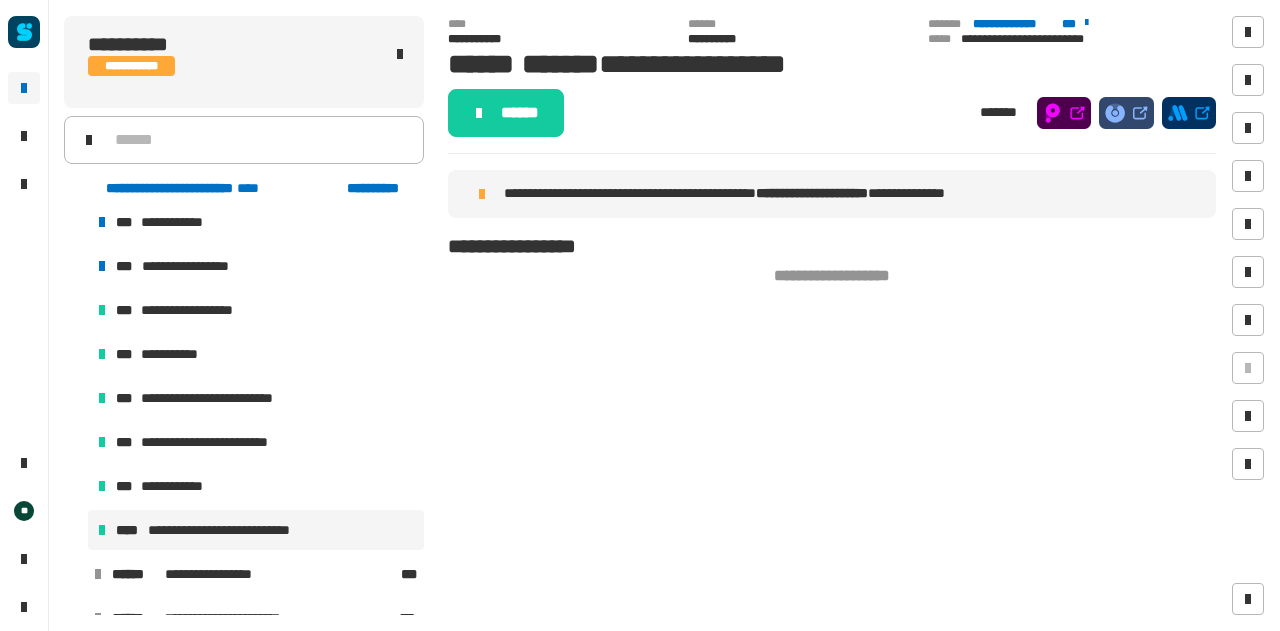 scroll, scrollTop: 1923, scrollLeft: 0, axis: vertical 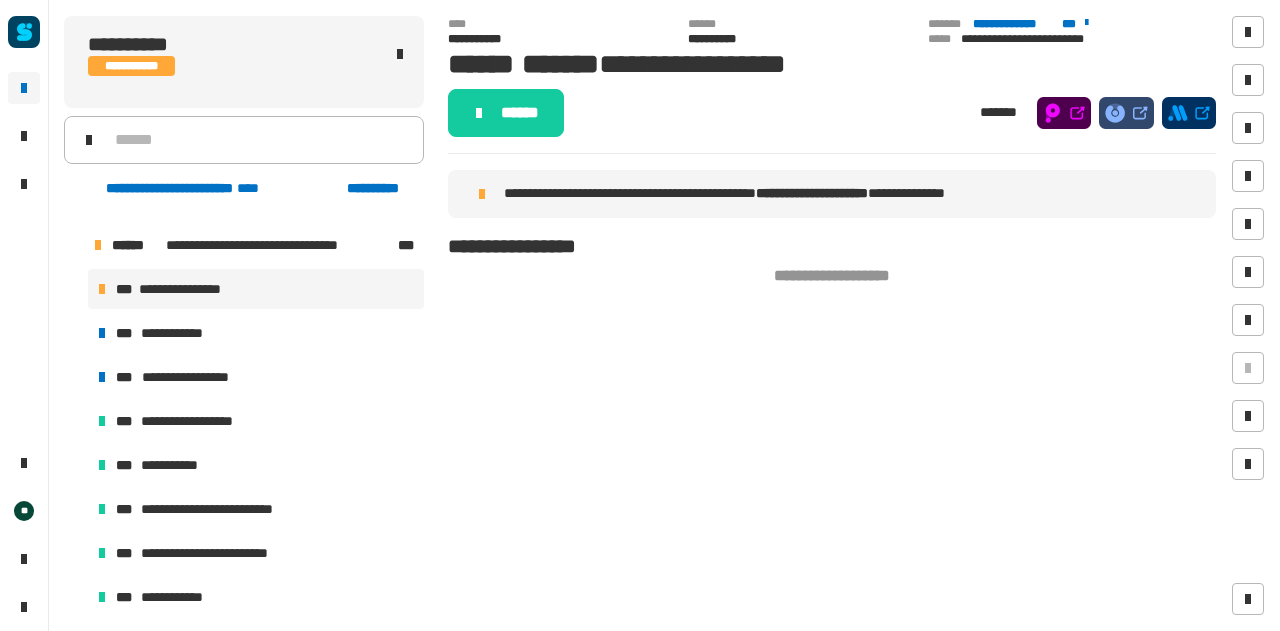 click on "**********" at bounding box center (256, 377) 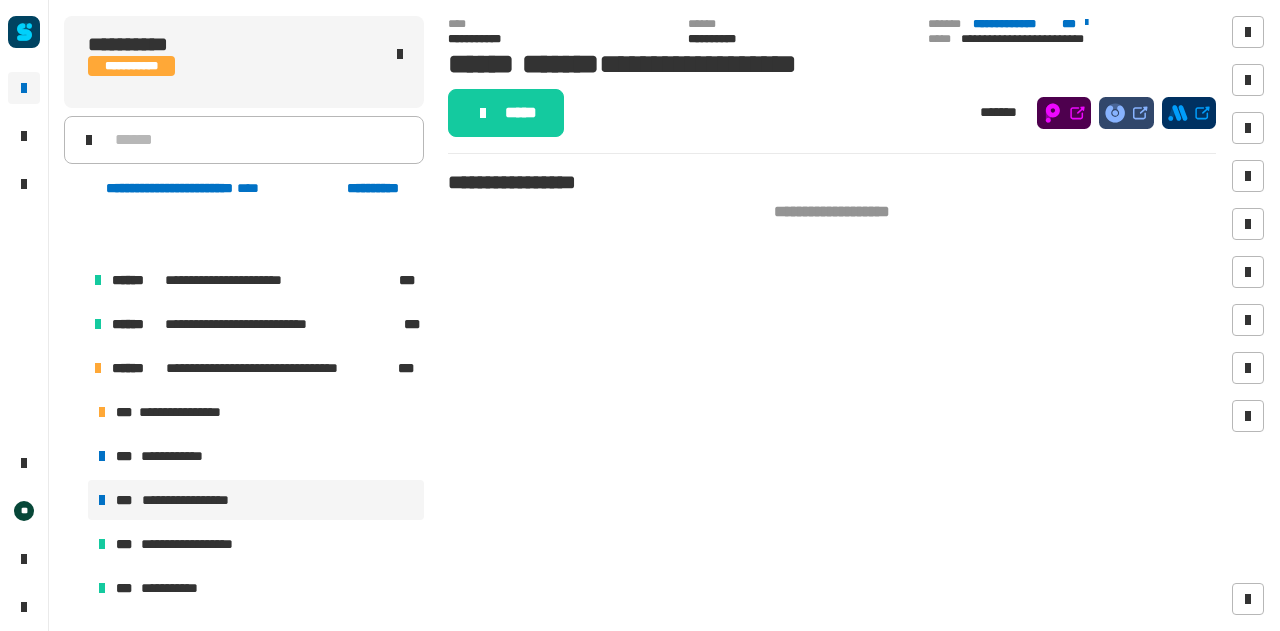 scroll, scrollTop: 1898, scrollLeft: 0, axis: vertical 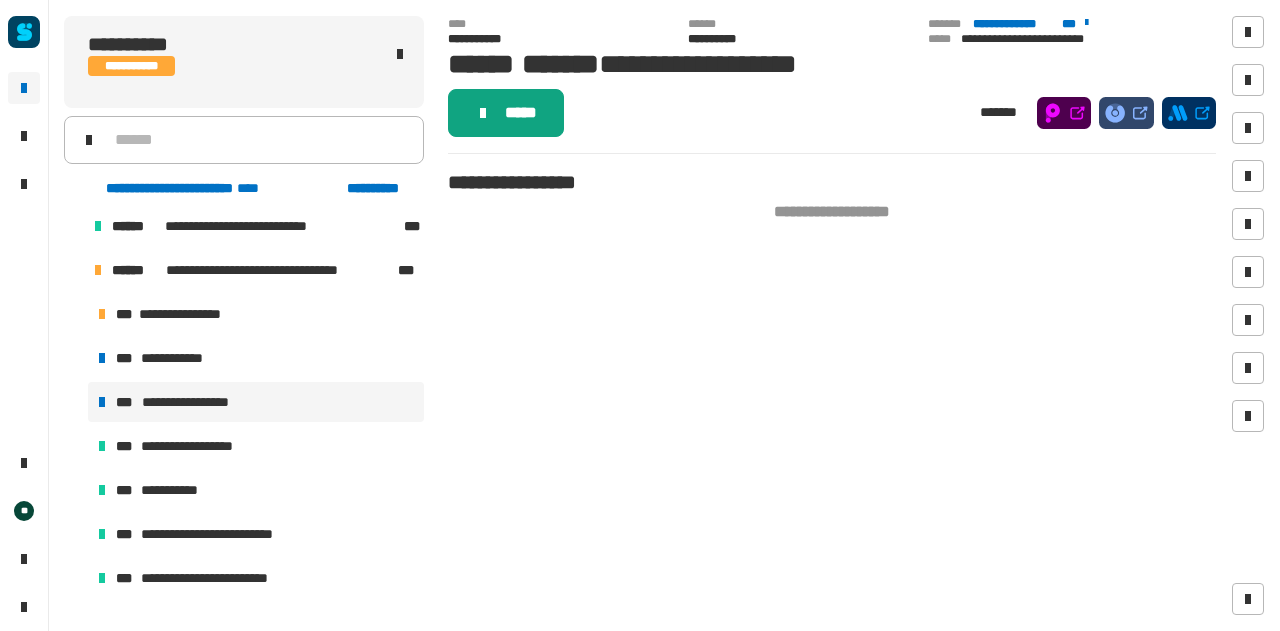 click on "*****" 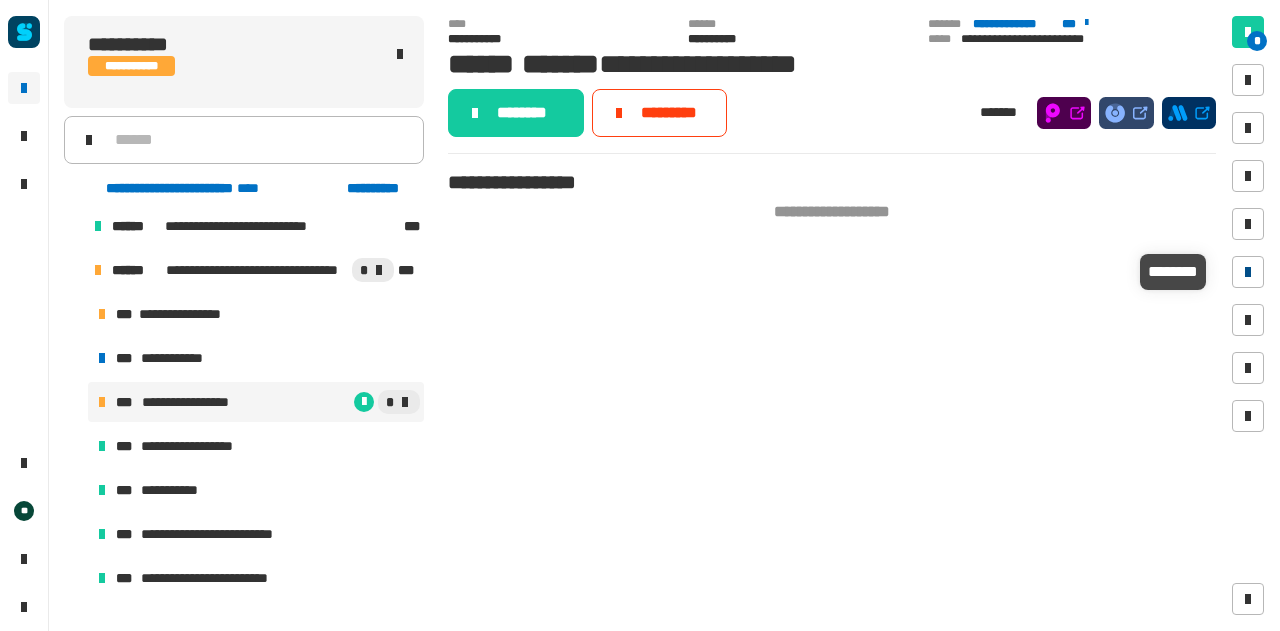 click at bounding box center [1248, 272] 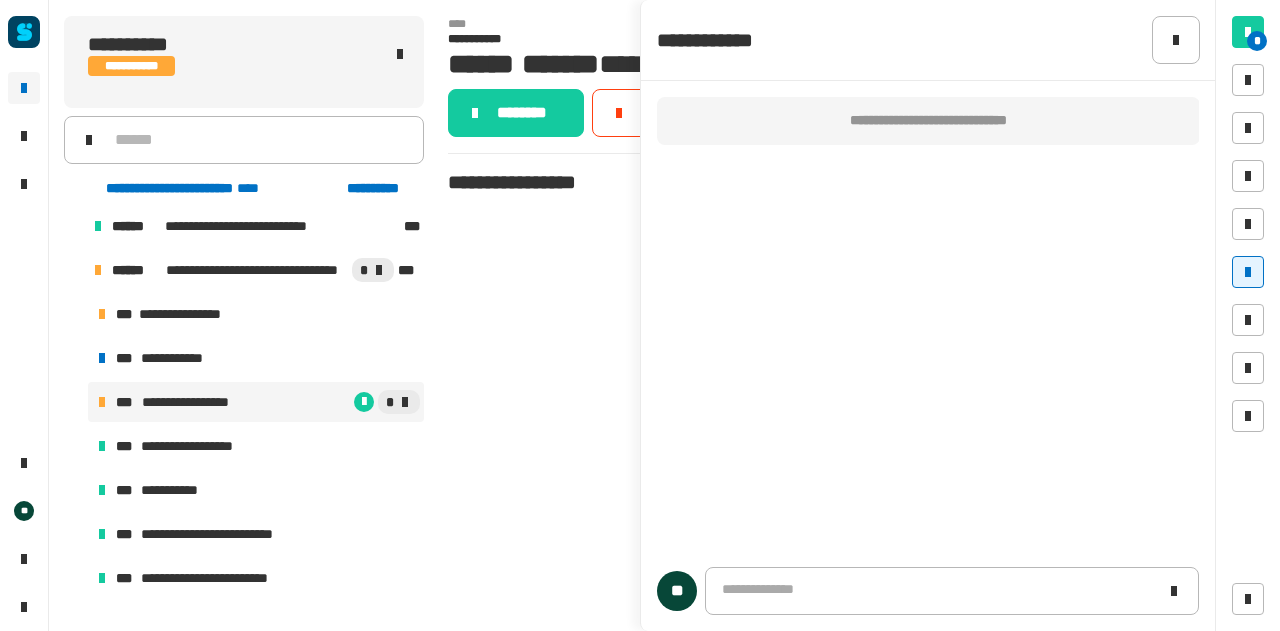 type 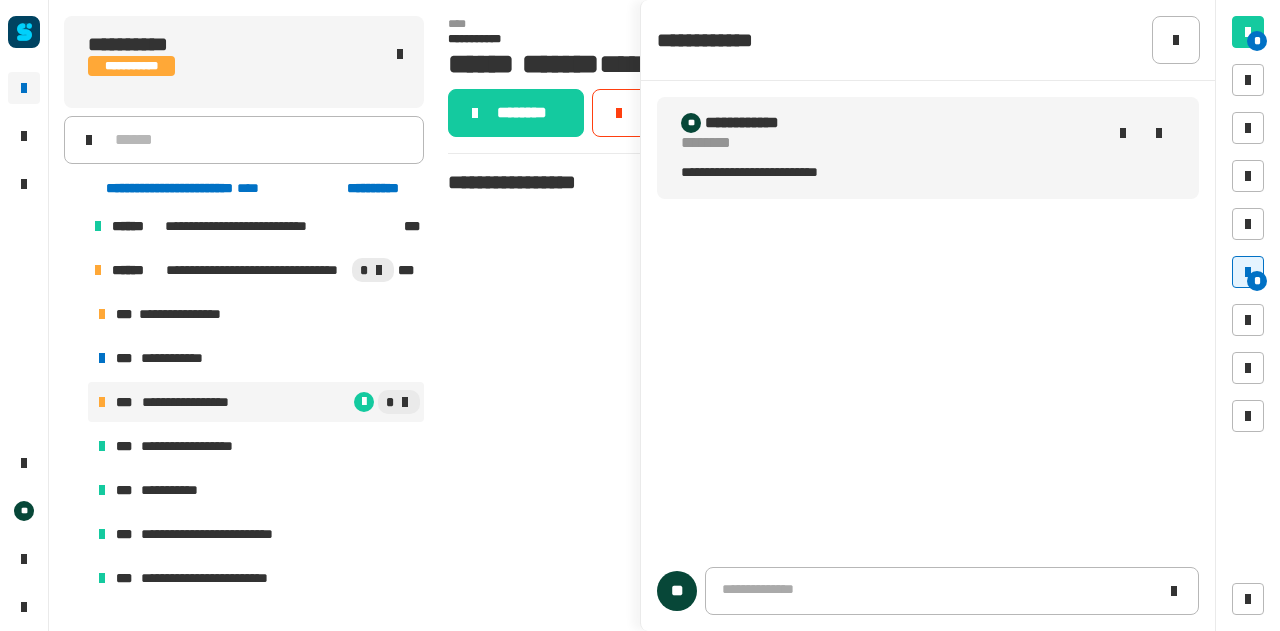 click on "*" at bounding box center [1257, 281] 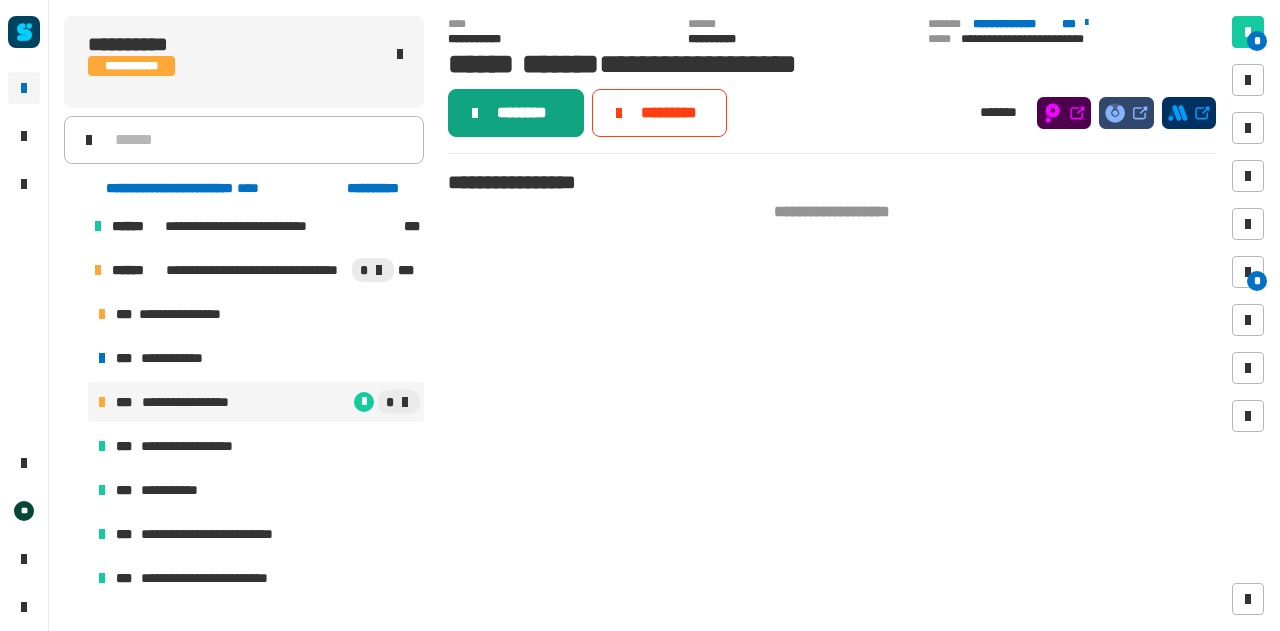 click on "********" 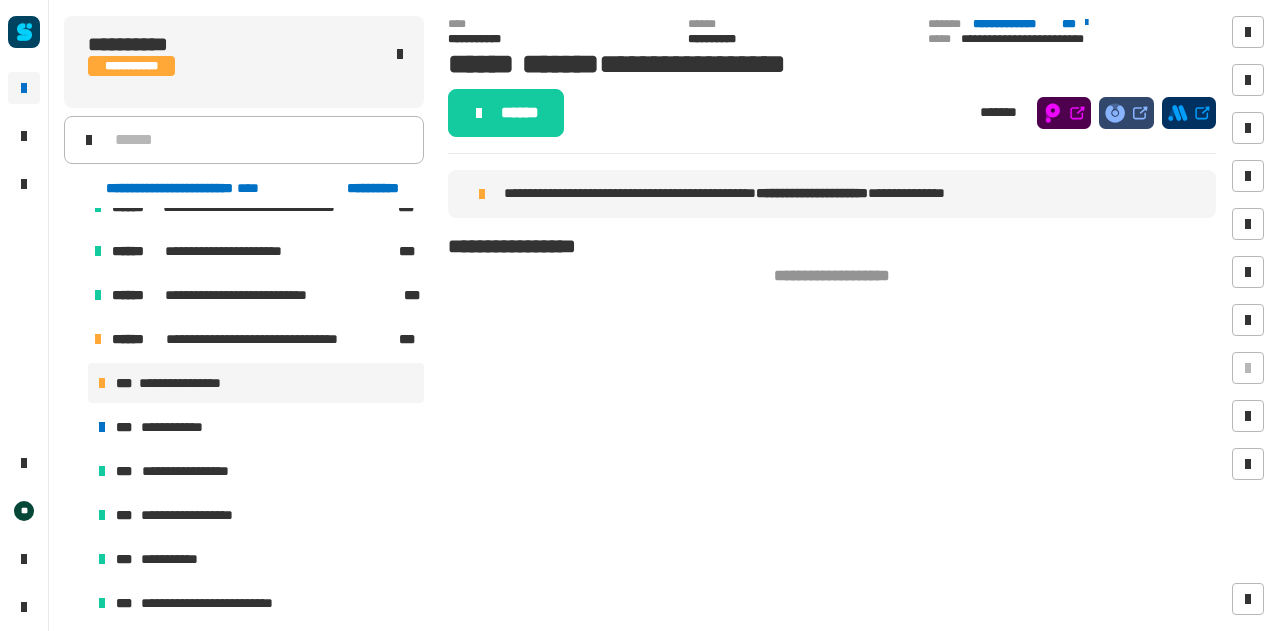 scroll, scrollTop: 1830, scrollLeft: 0, axis: vertical 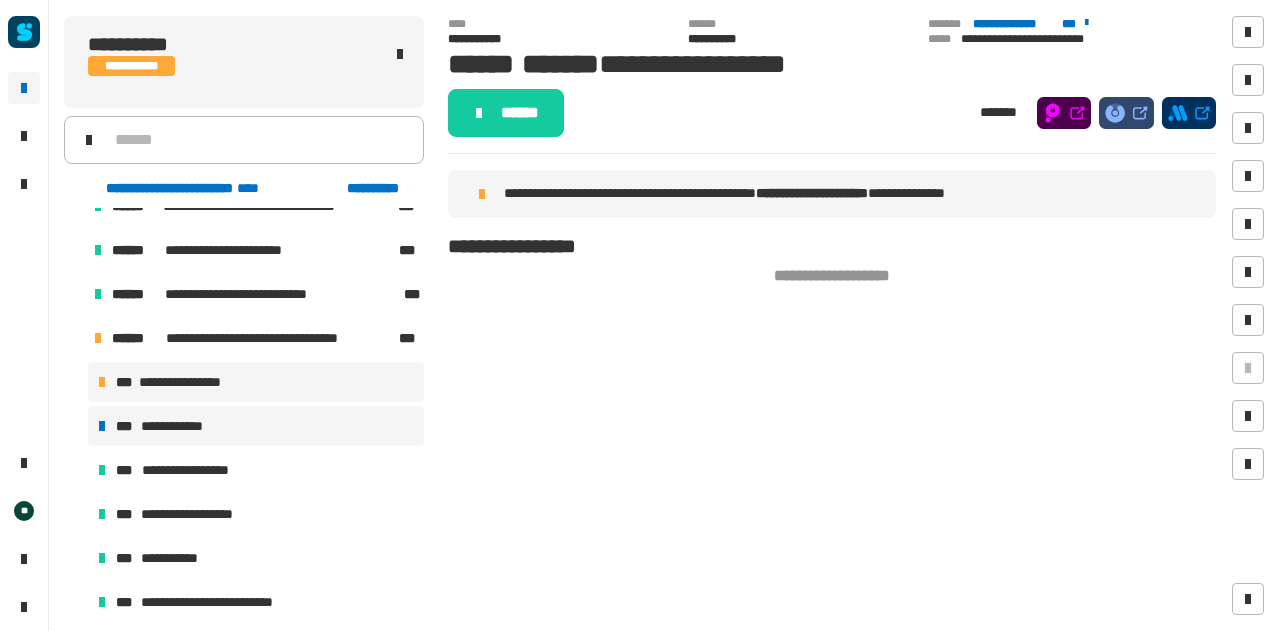 click on "**********" at bounding box center [176, 426] 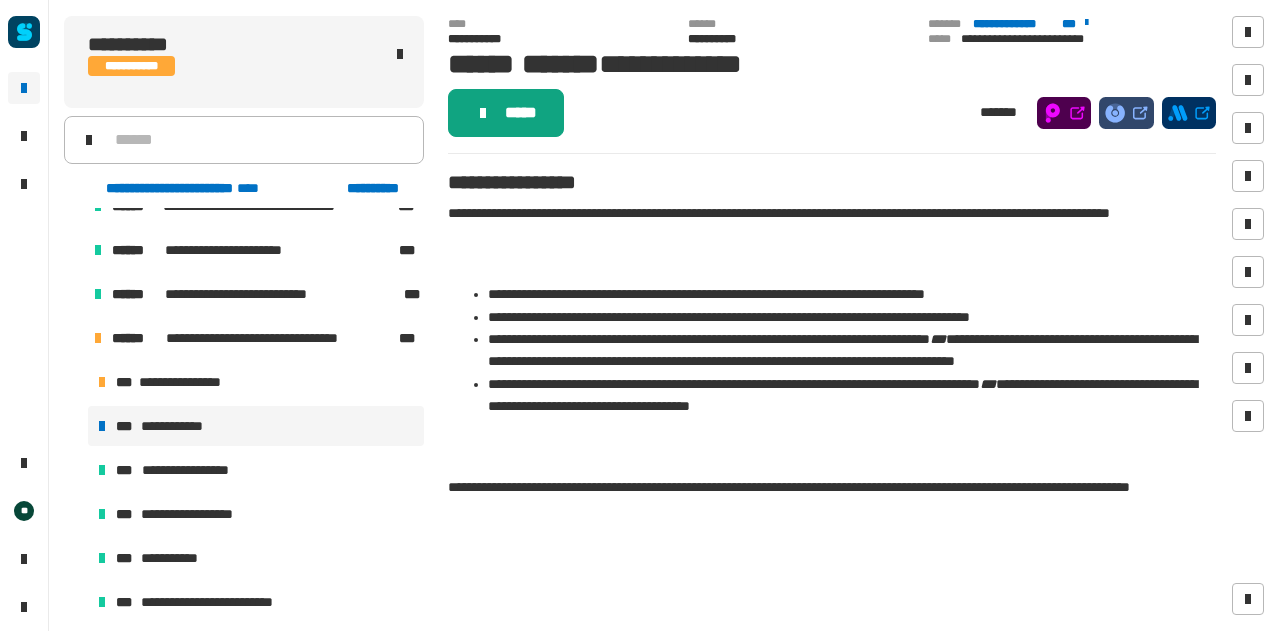 click on "*****" 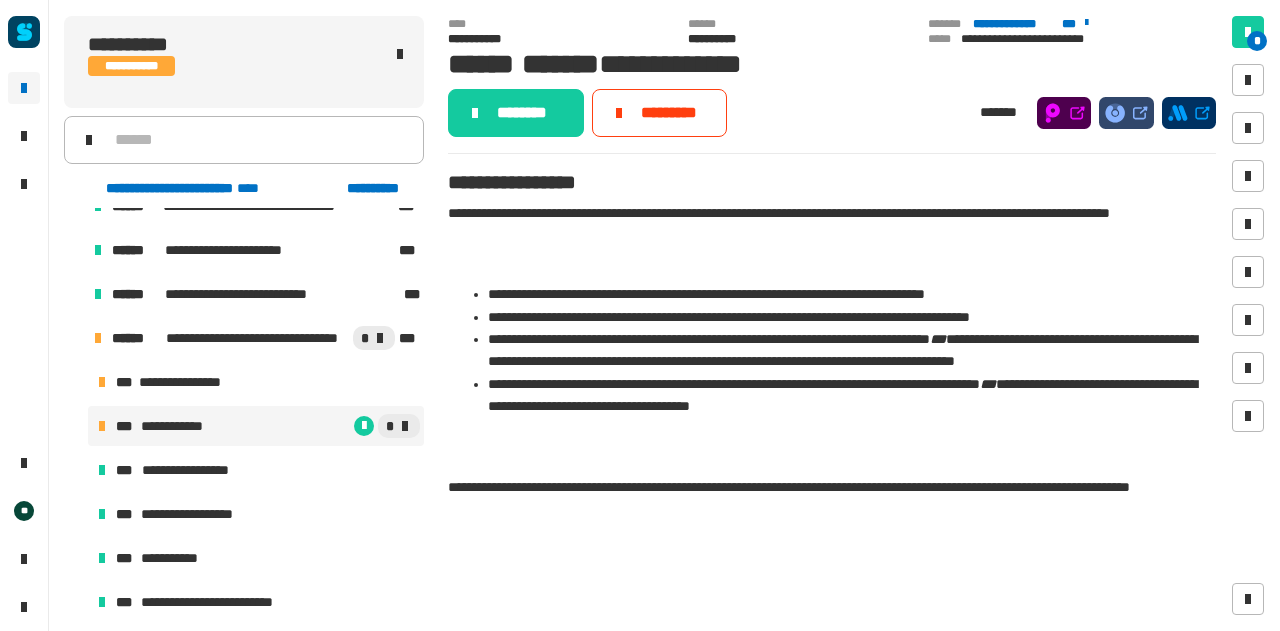 click on "********" 